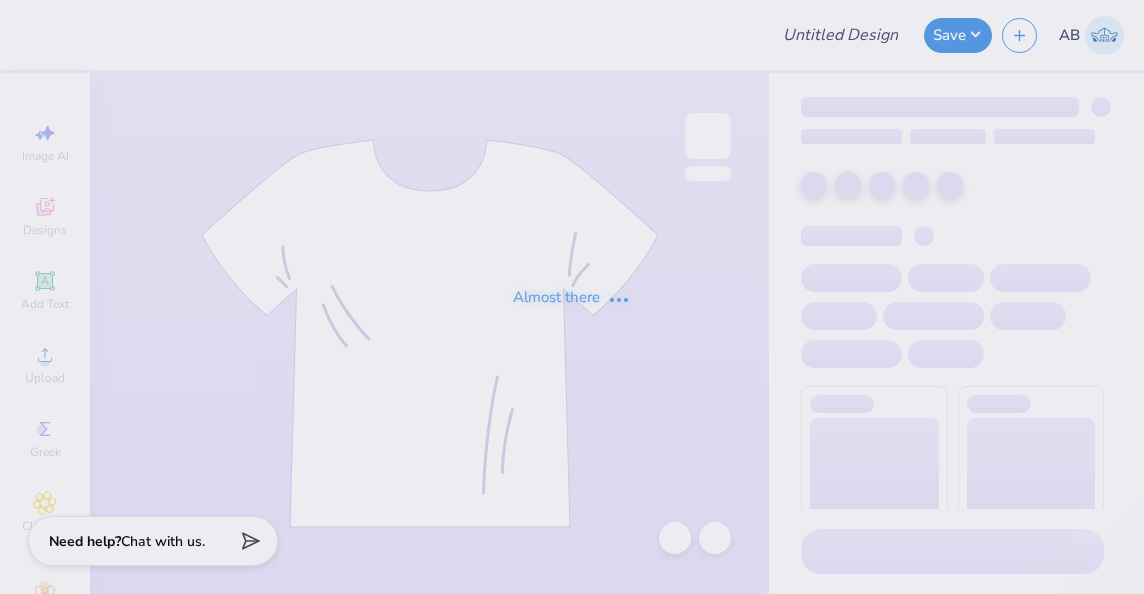 type on "price test AXO O-fets" 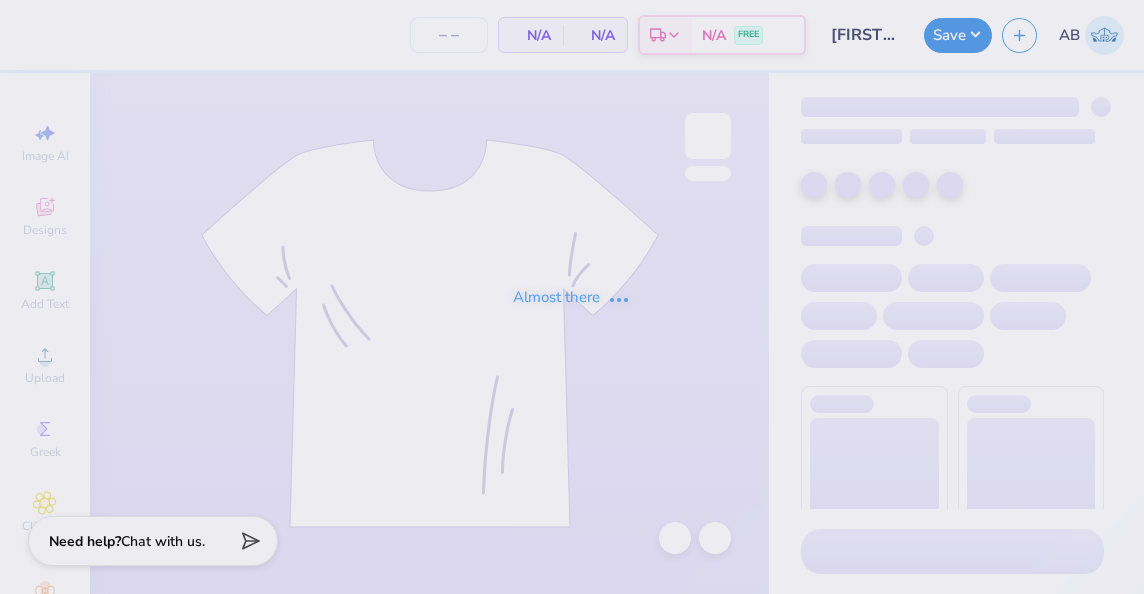 type on "70" 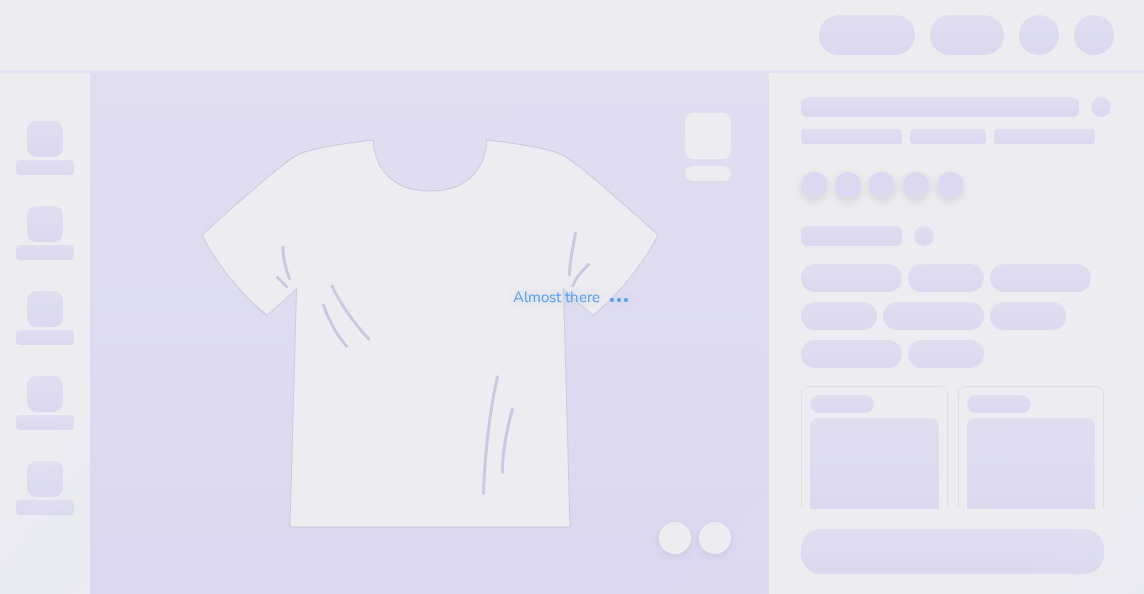 scroll, scrollTop: 0, scrollLeft: 0, axis: both 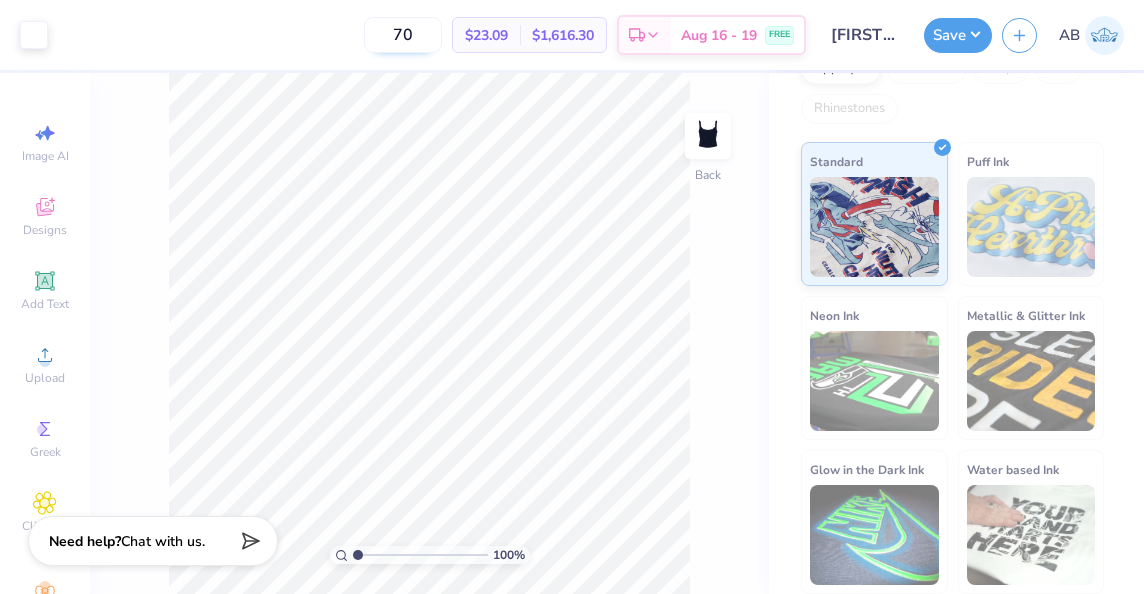 click on "70" at bounding box center [403, 35] 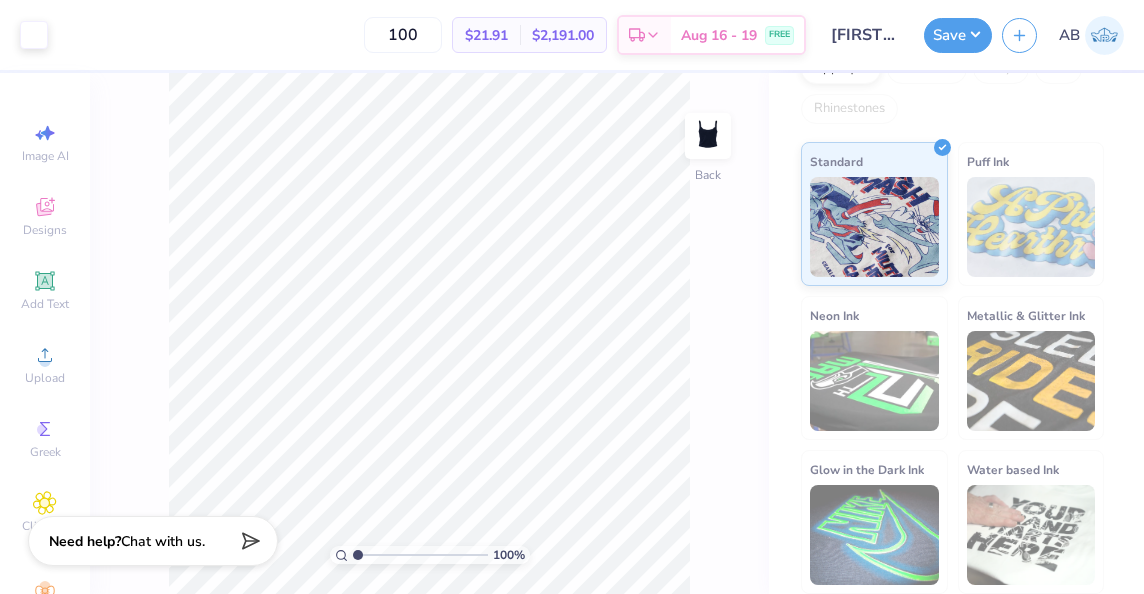 type on "100" 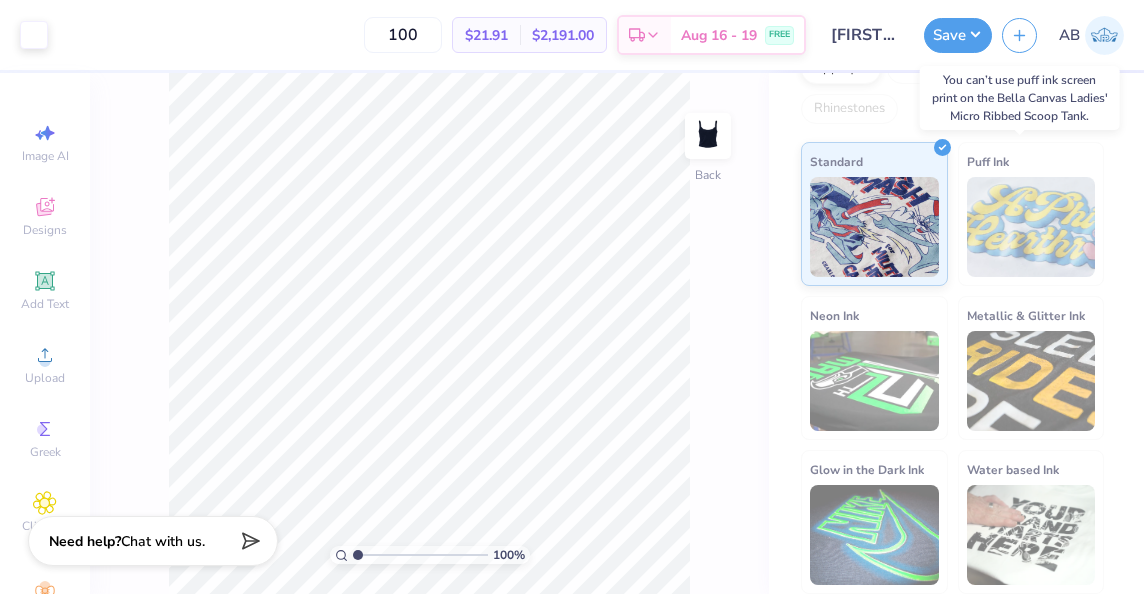 click on "Puff Ink" at bounding box center (1031, 214) 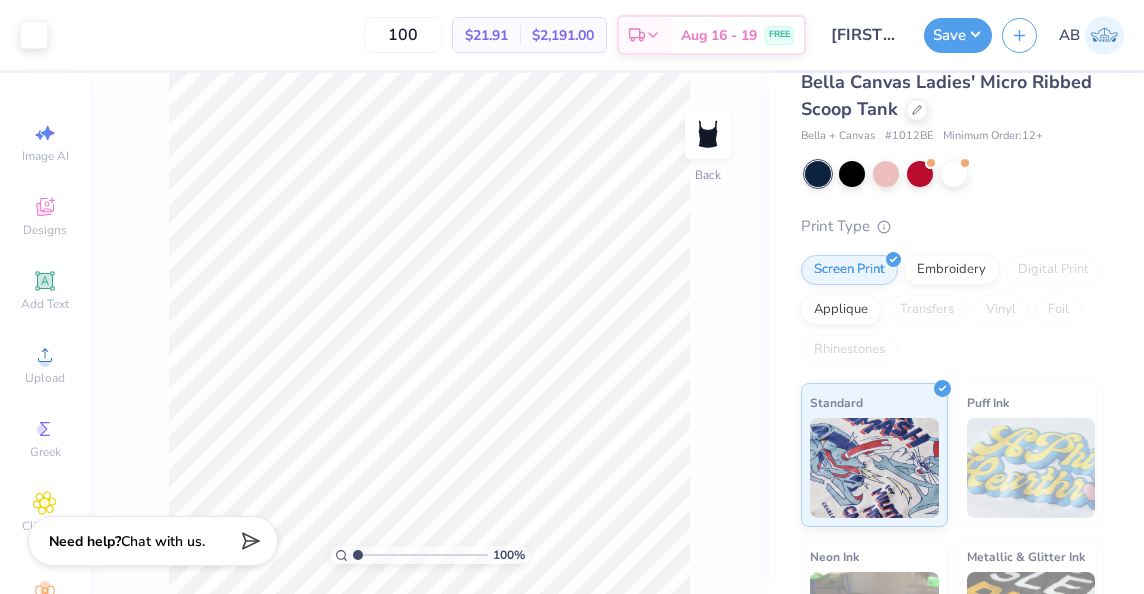 scroll, scrollTop: 0, scrollLeft: 0, axis: both 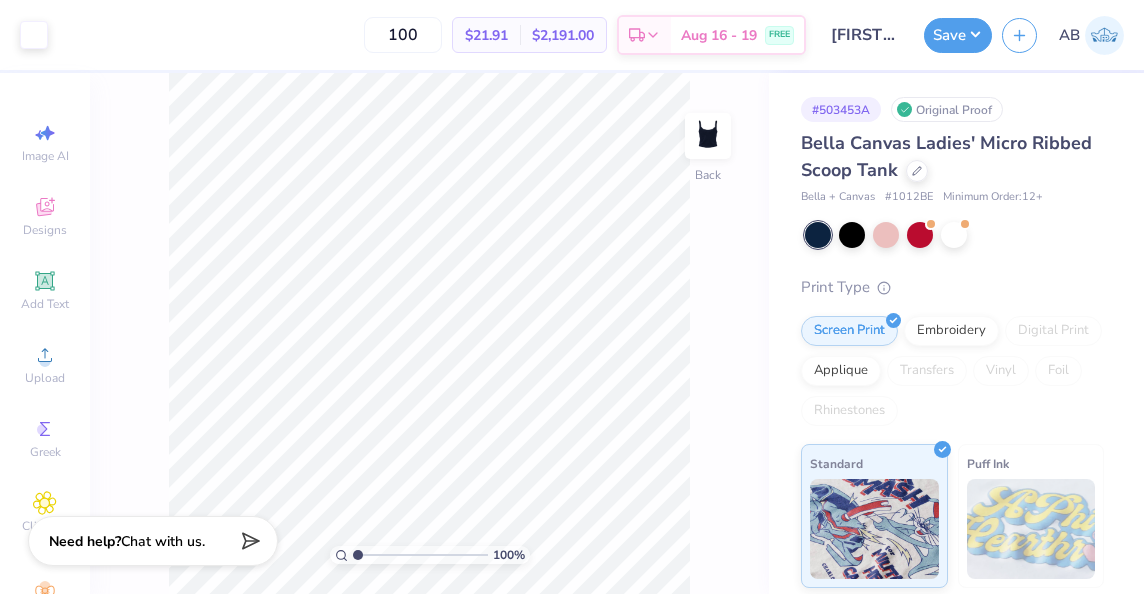 click on "Bella Canvas Ladies' Micro Ribbed Scoop Tank" at bounding box center [952, 157] 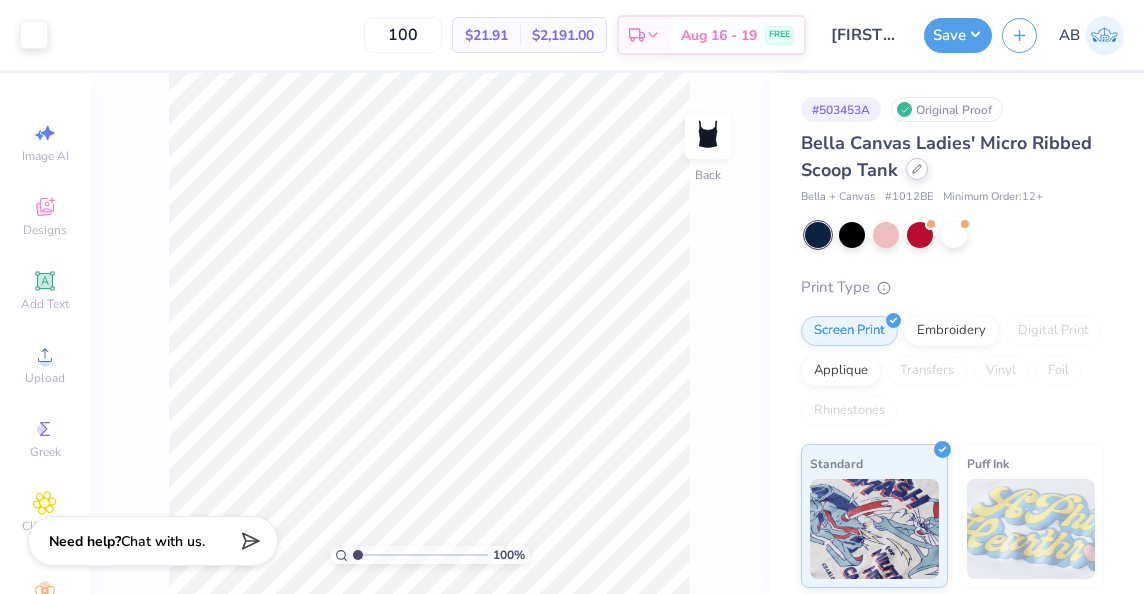 click 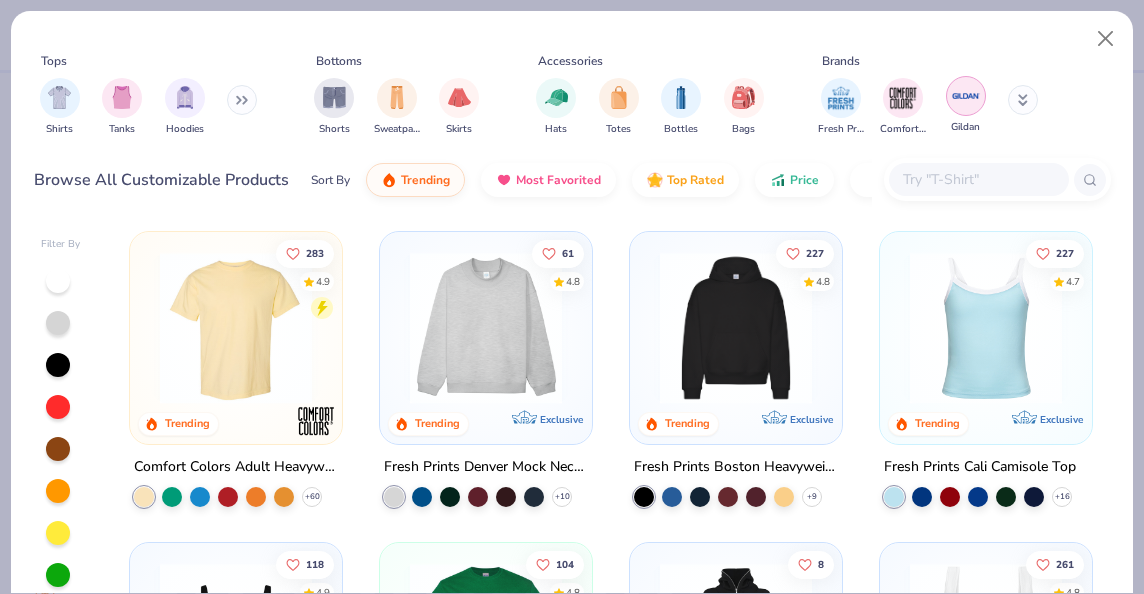 click at bounding box center [966, 96] 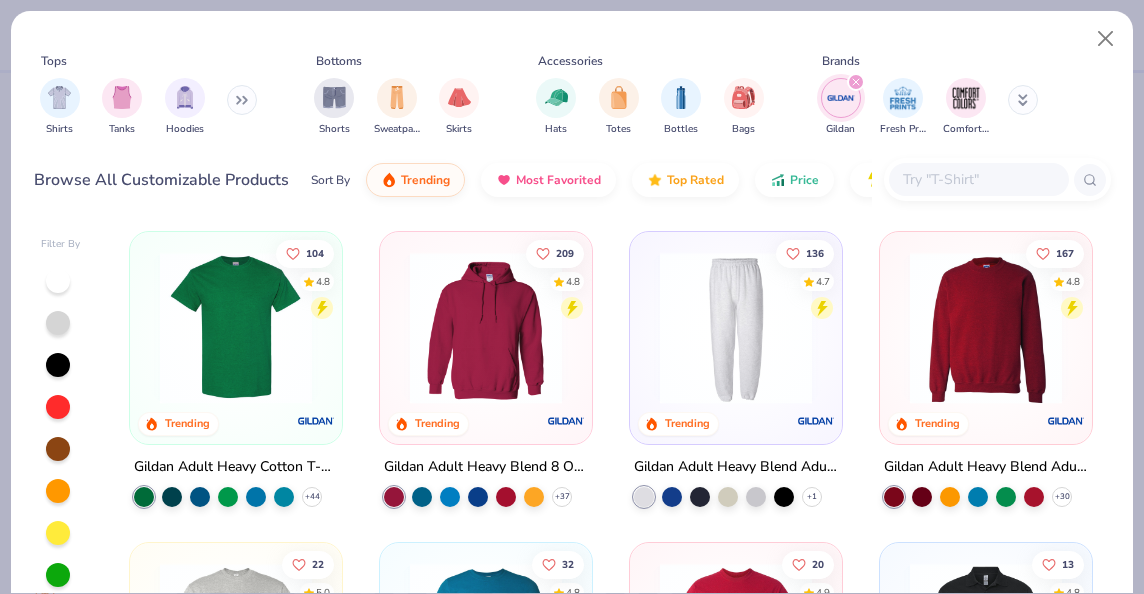 click at bounding box center (236, 328) 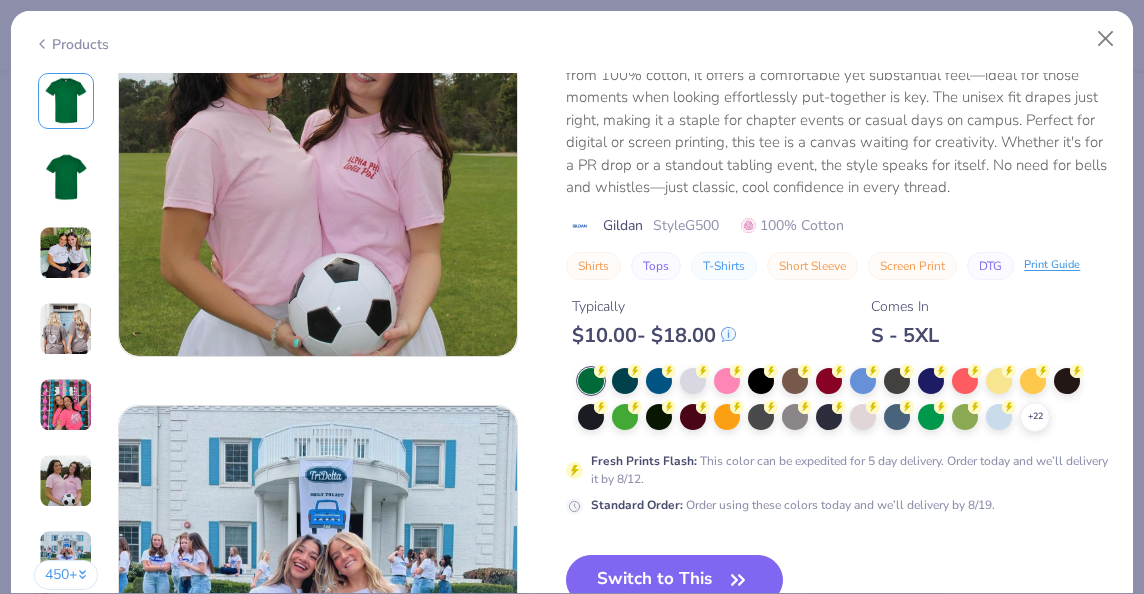 scroll, scrollTop: 2353, scrollLeft: 0, axis: vertical 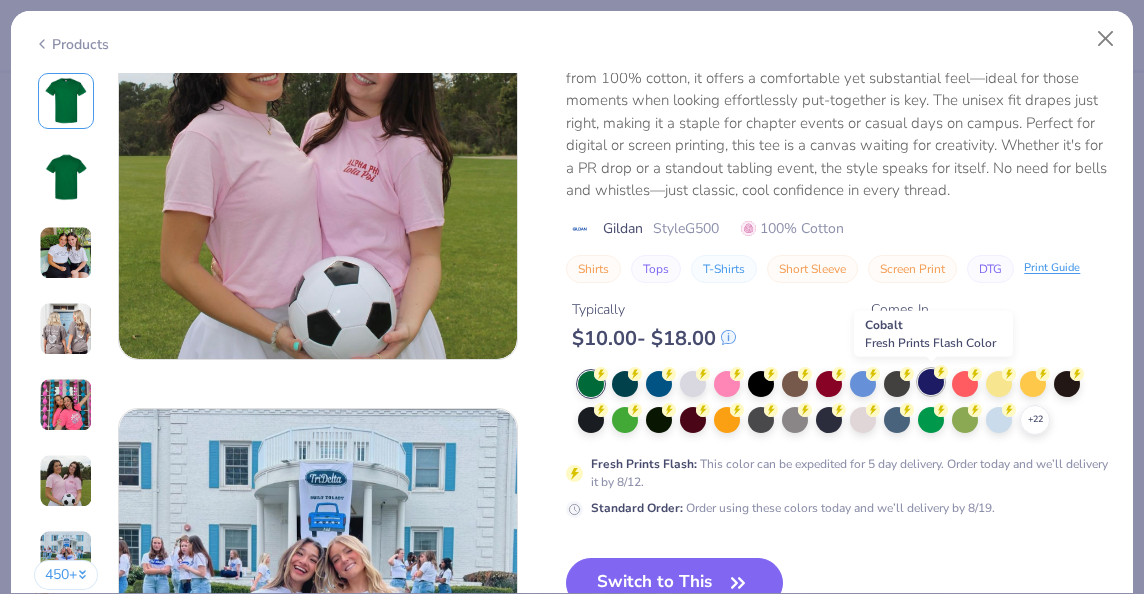 click at bounding box center [931, 382] 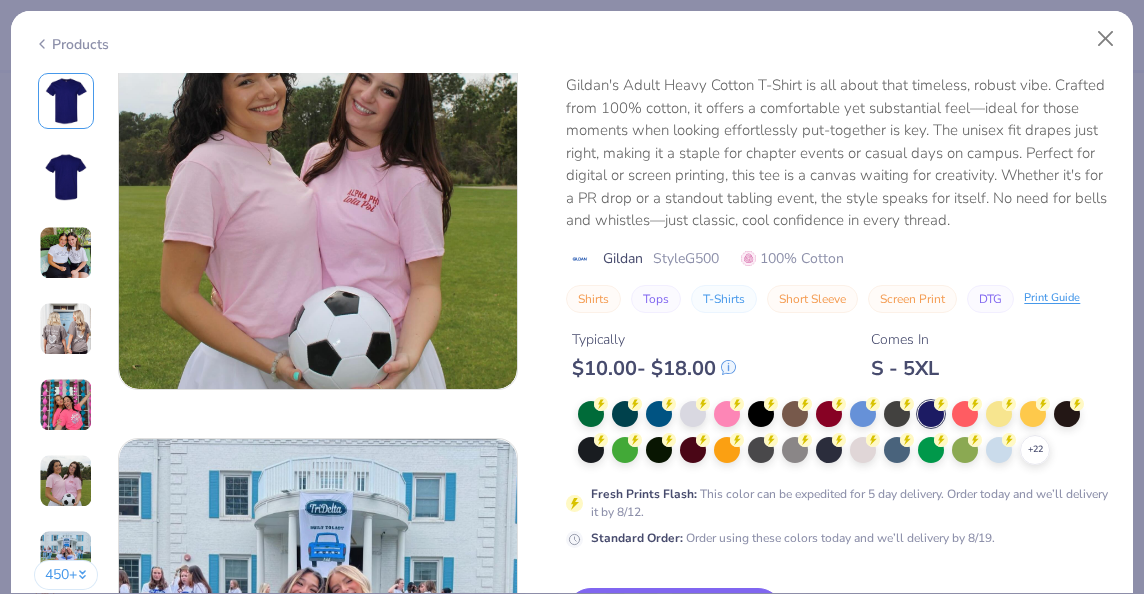 scroll, scrollTop: 2387, scrollLeft: 0, axis: vertical 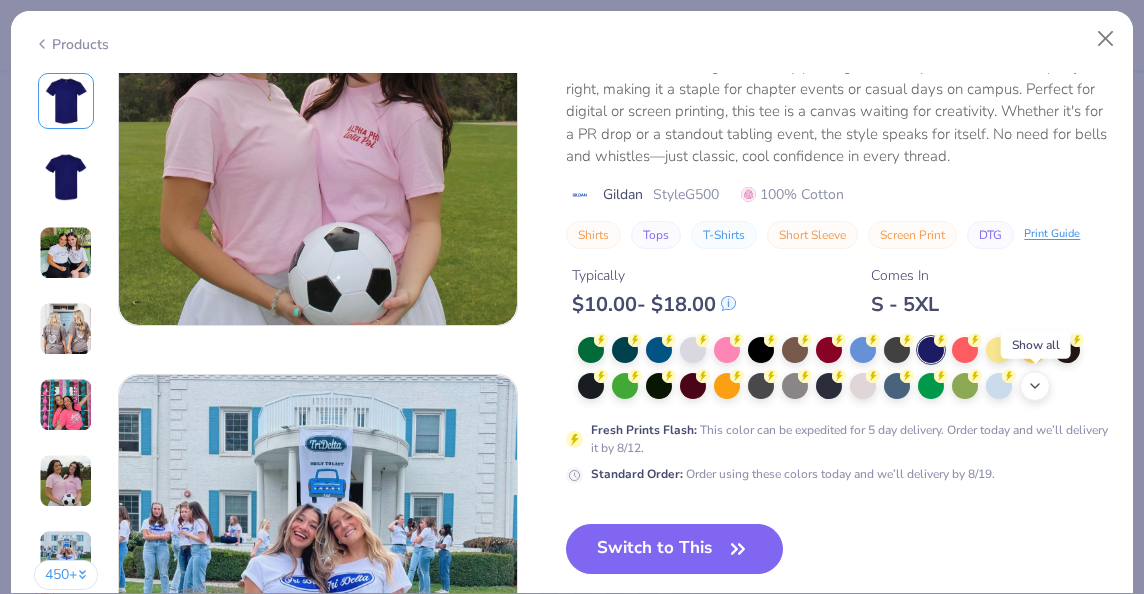 click 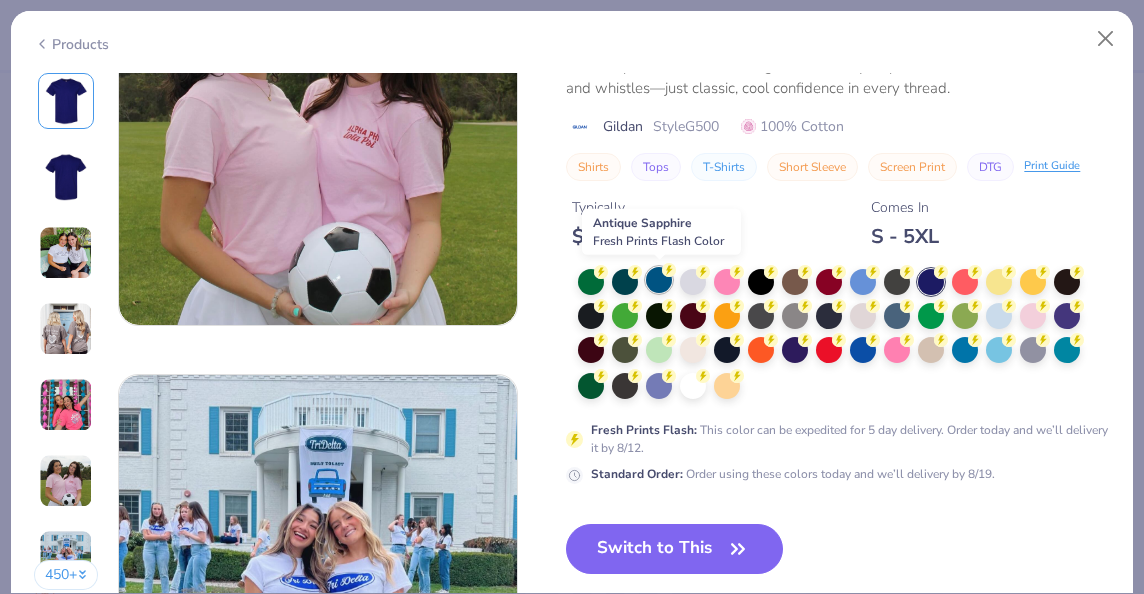 click at bounding box center (659, 280) 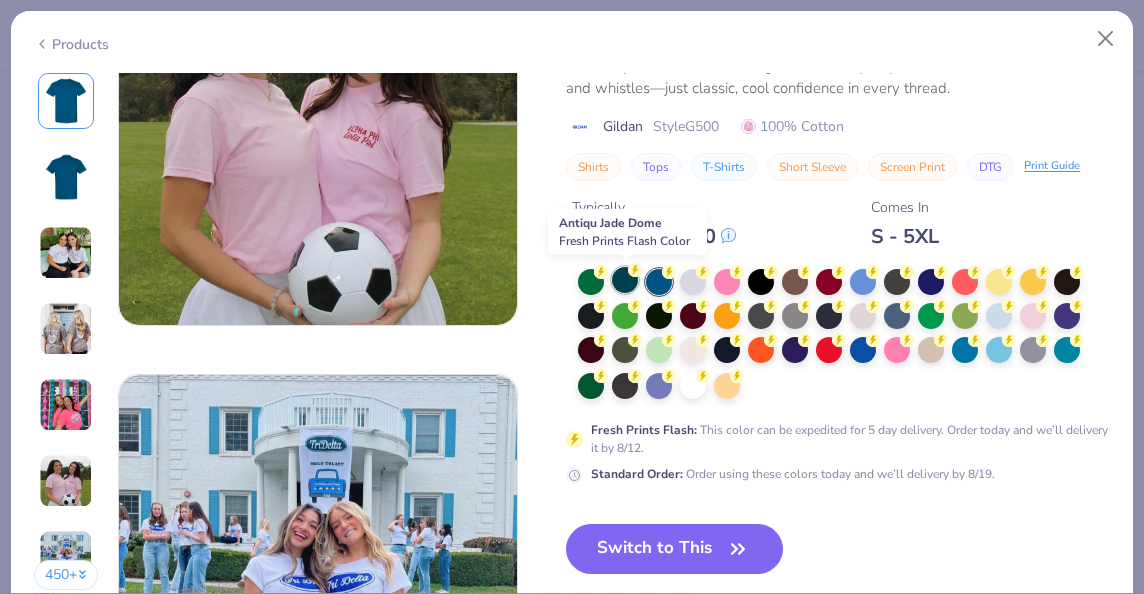 click at bounding box center [625, 280] 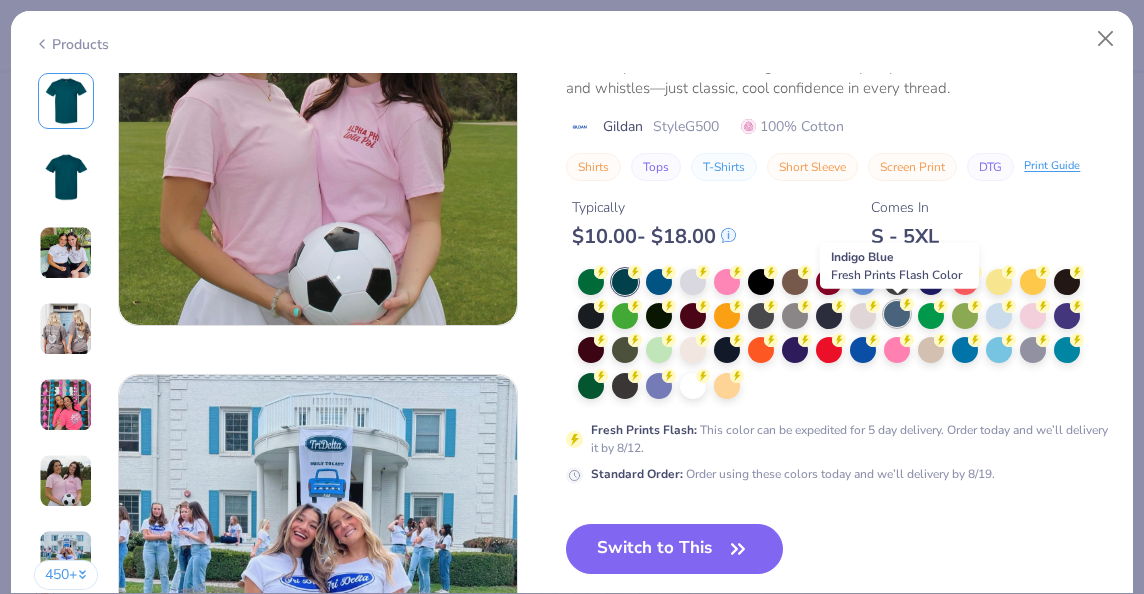 click at bounding box center (897, 314) 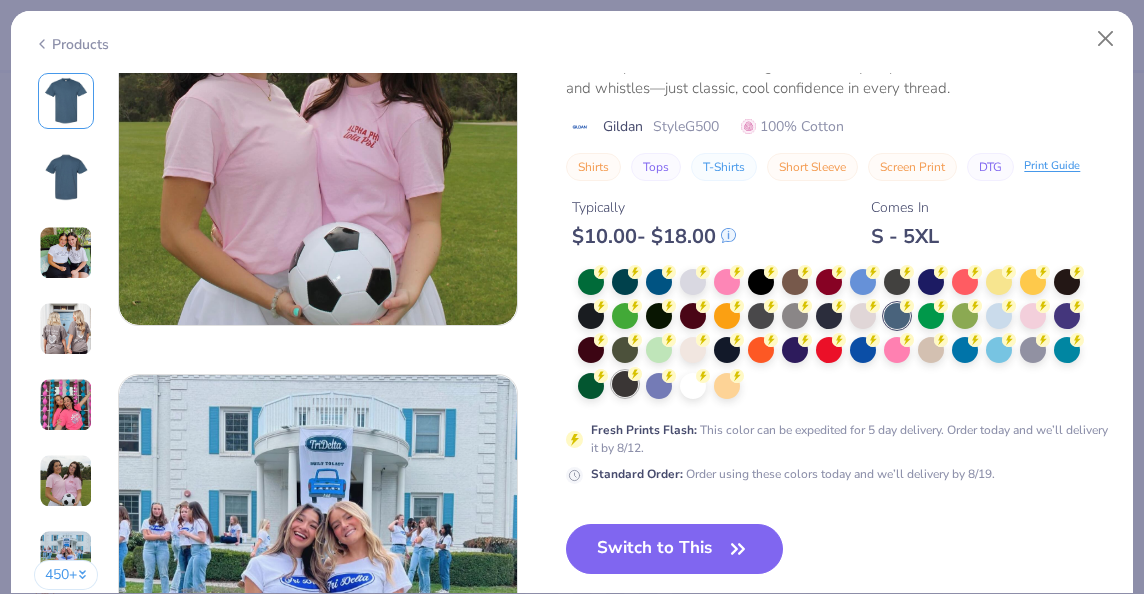 click at bounding box center [625, 384] 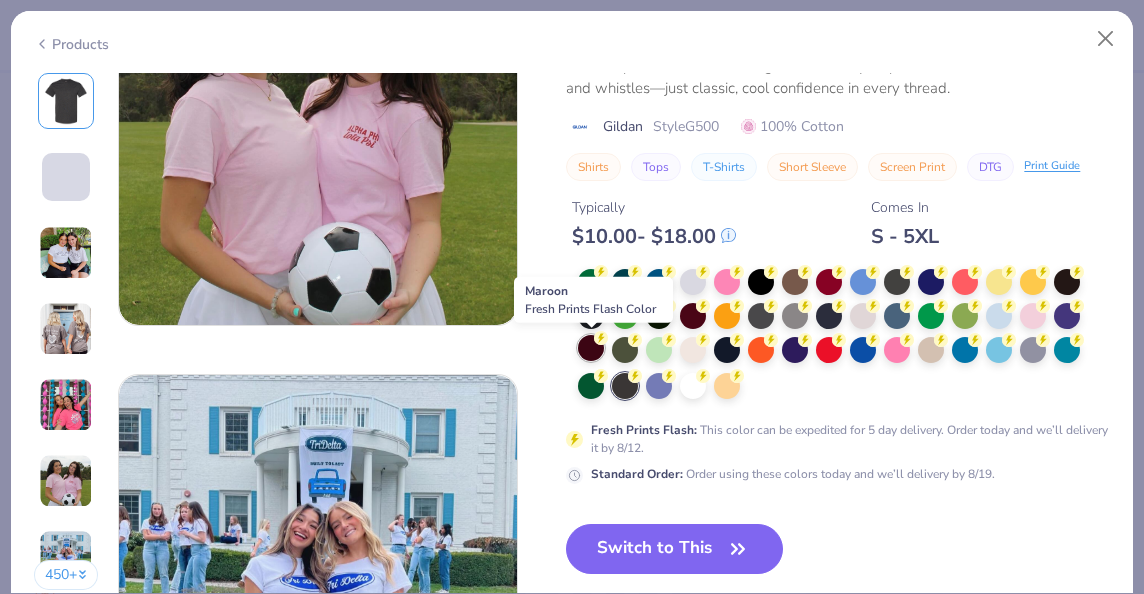 click at bounding box center (591, 348) 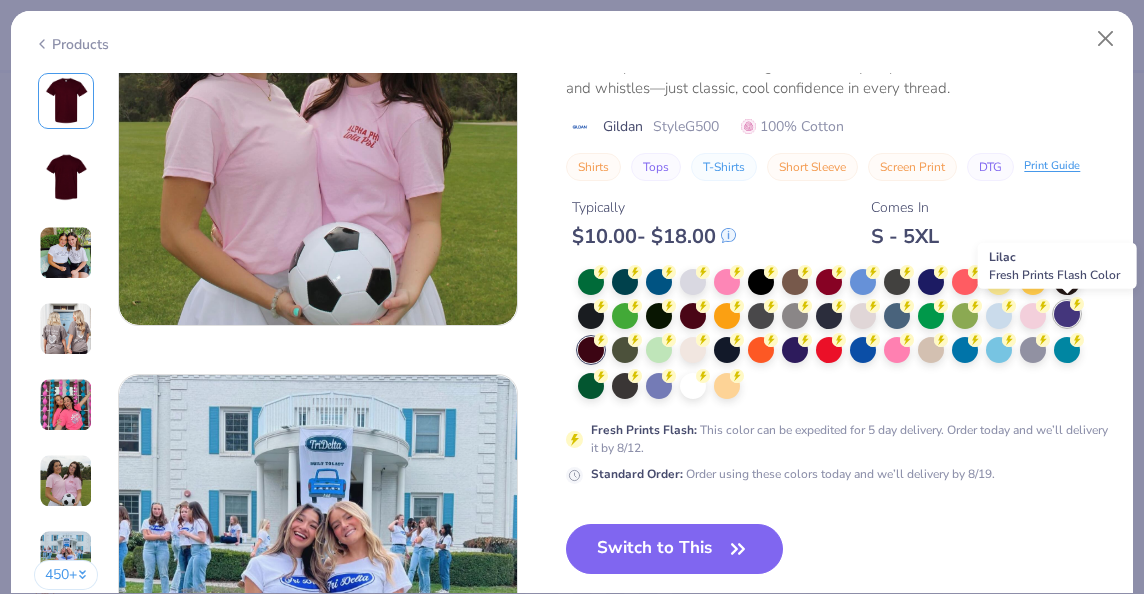 click at bounding box center [1067, 314] 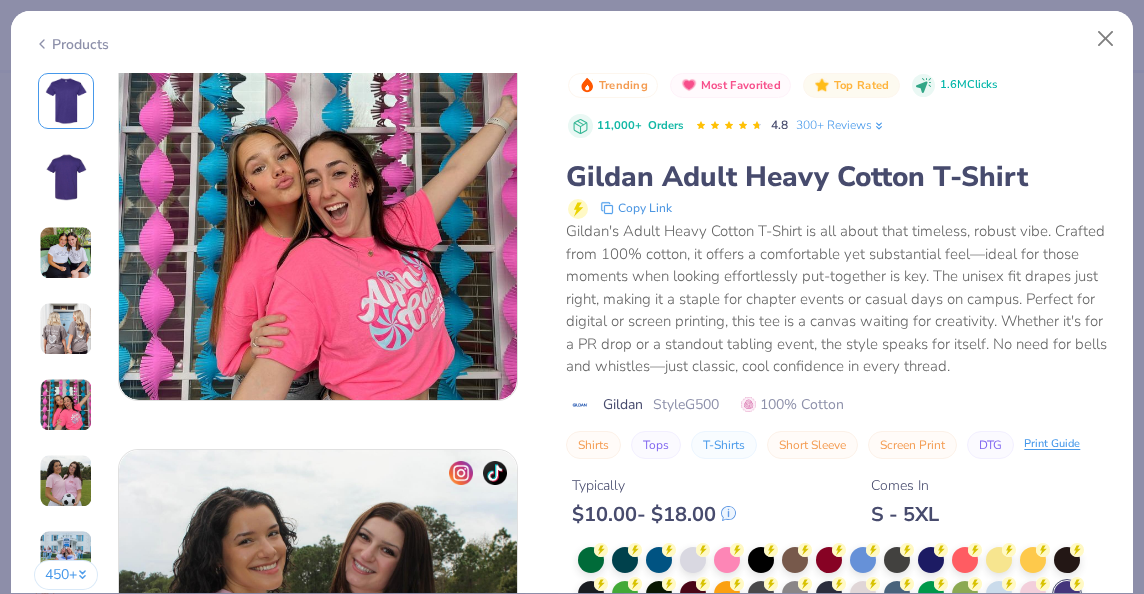 scroll, scrollTop: 2357, scrollLeft: 0, axis: vertical 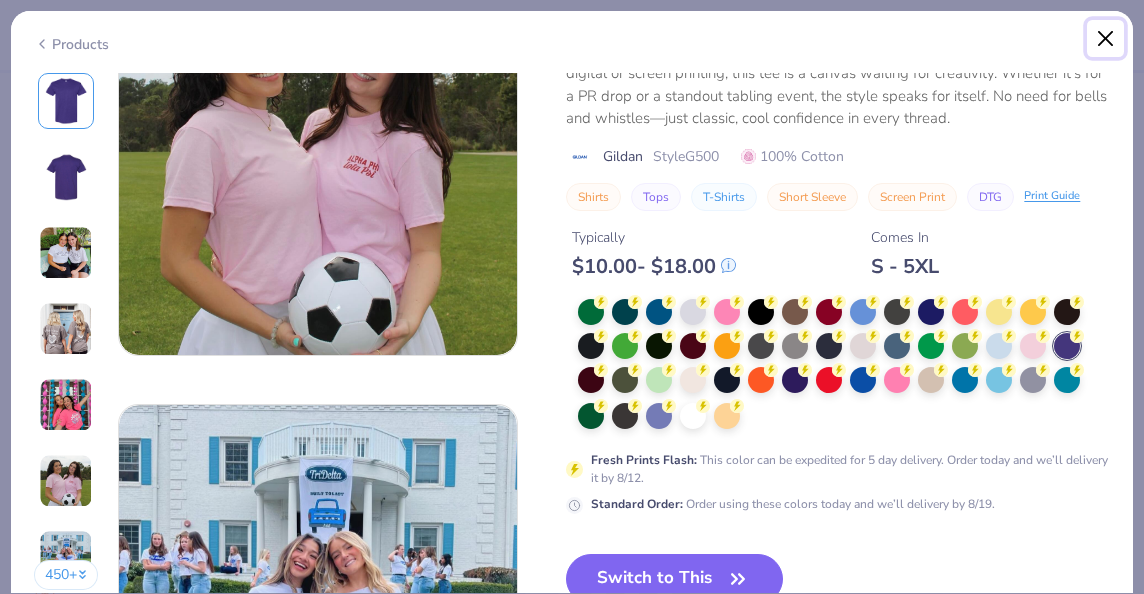 click at bounding box center (1106, 39) 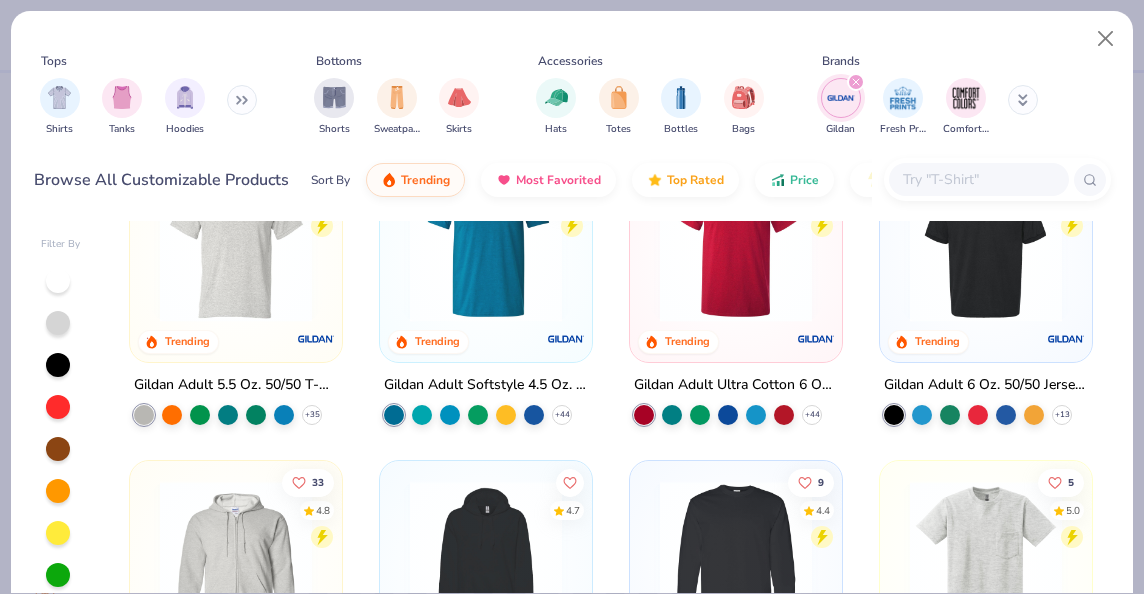 scroll, scrollTop: 436, scrollLeft: 0, axis: vertical 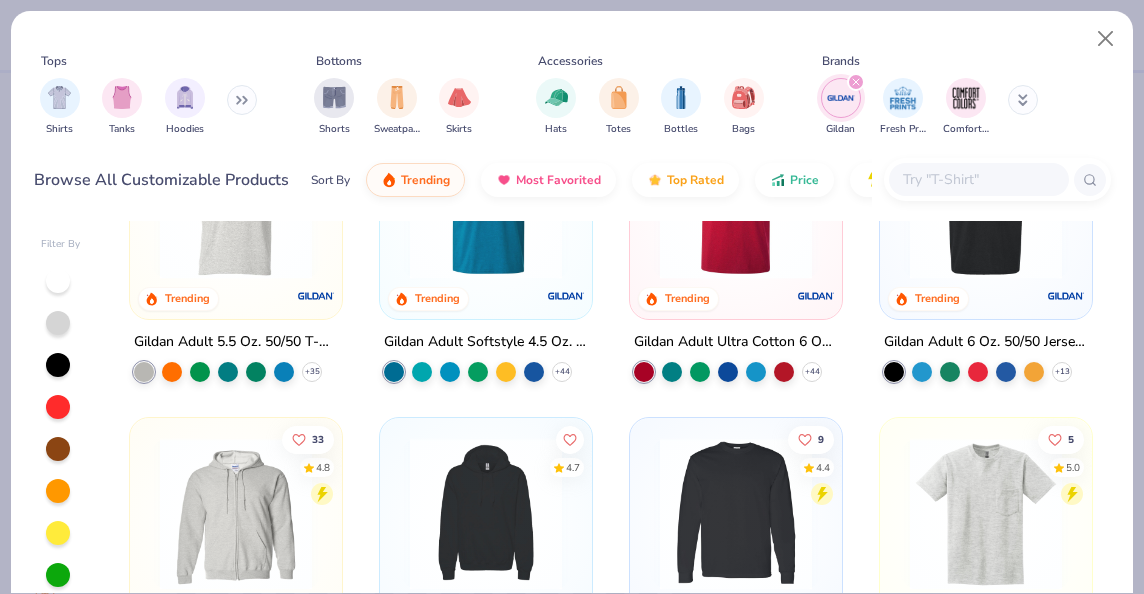 click on "Filter By" at bounding box center (61, 244) 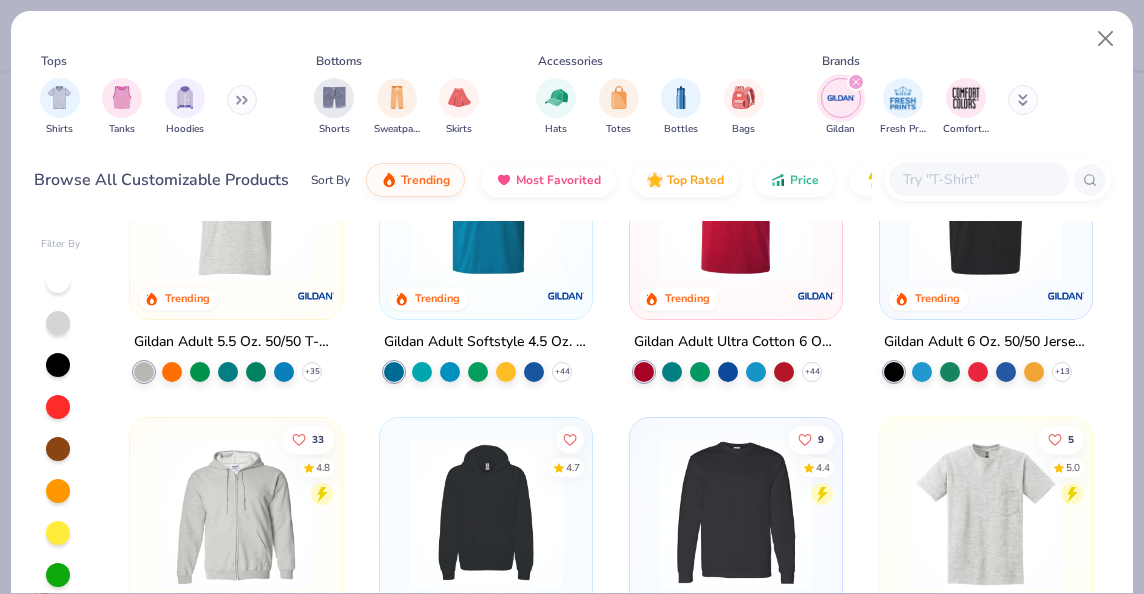 scroll, scrollTop: 140, scrollLeft: 0, axis: vertical 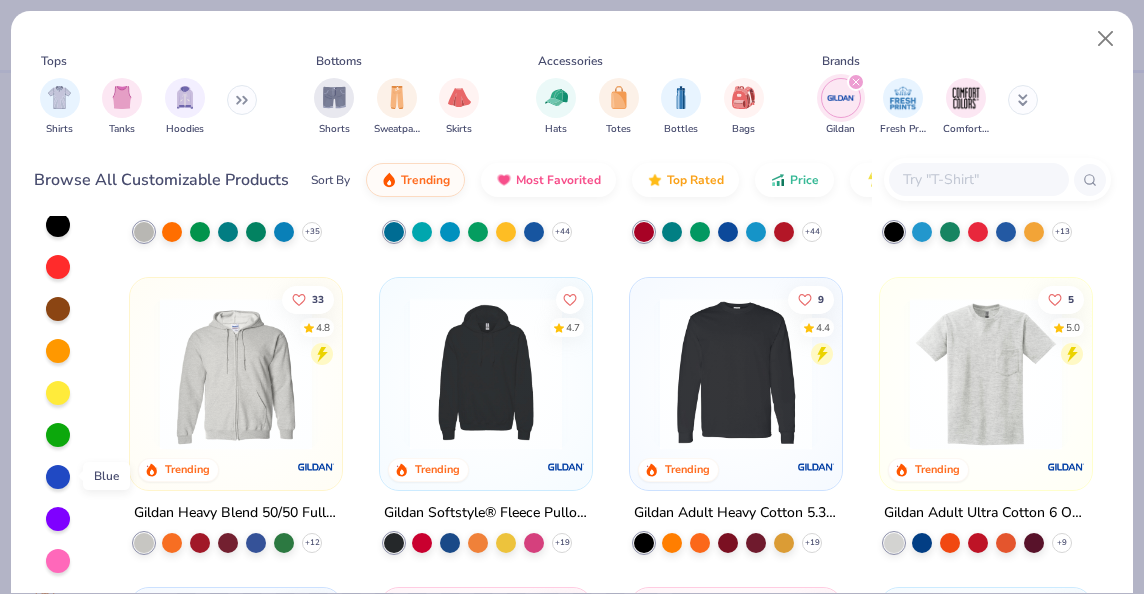click at bounding box center [58, 477] 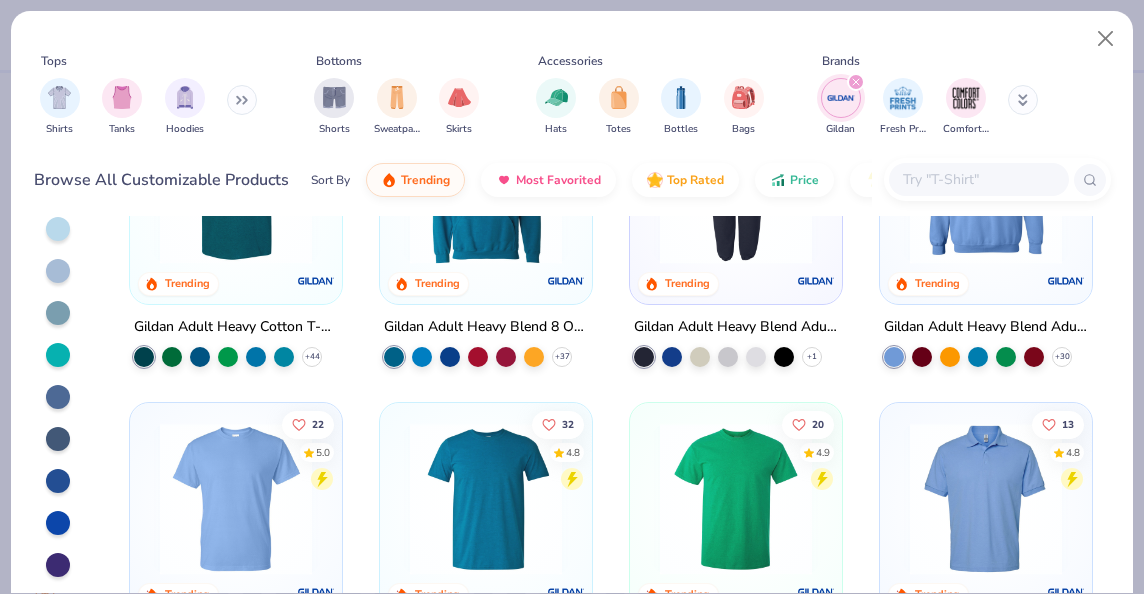 scroll, scrollTop: 0, scrollLeft: 0, axis: both 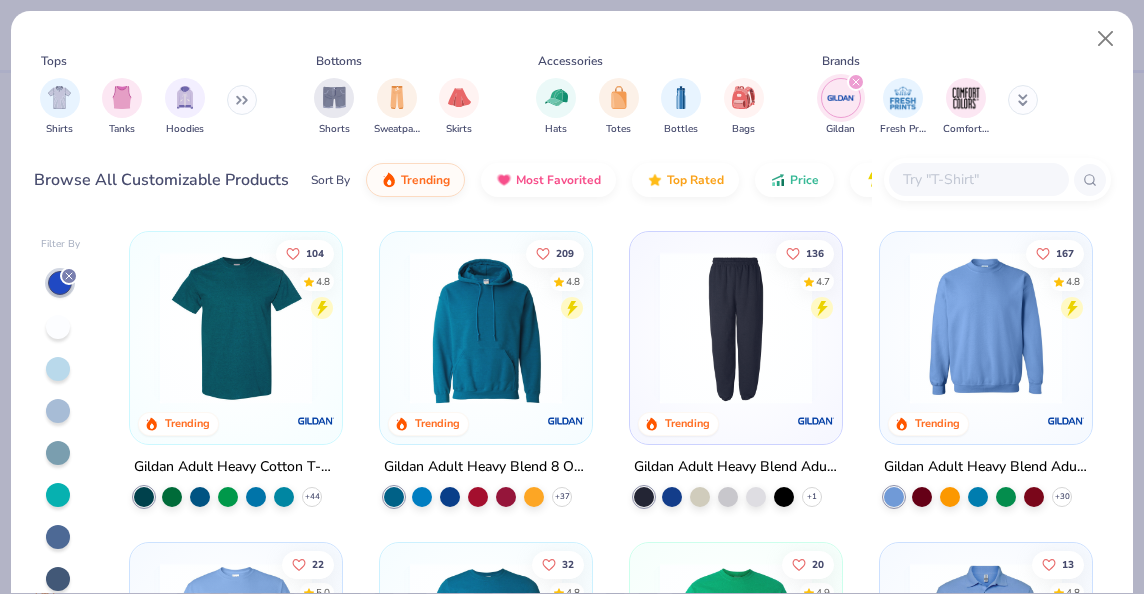 click at bounding box center [978, 179] 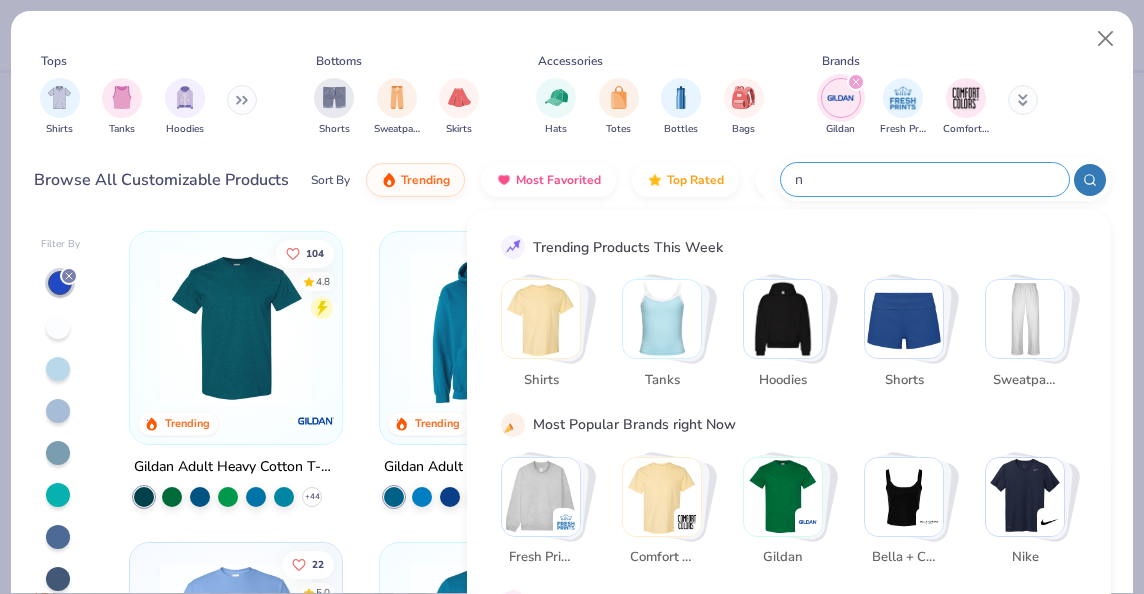 click on "n" at bounding box center (924, 179) 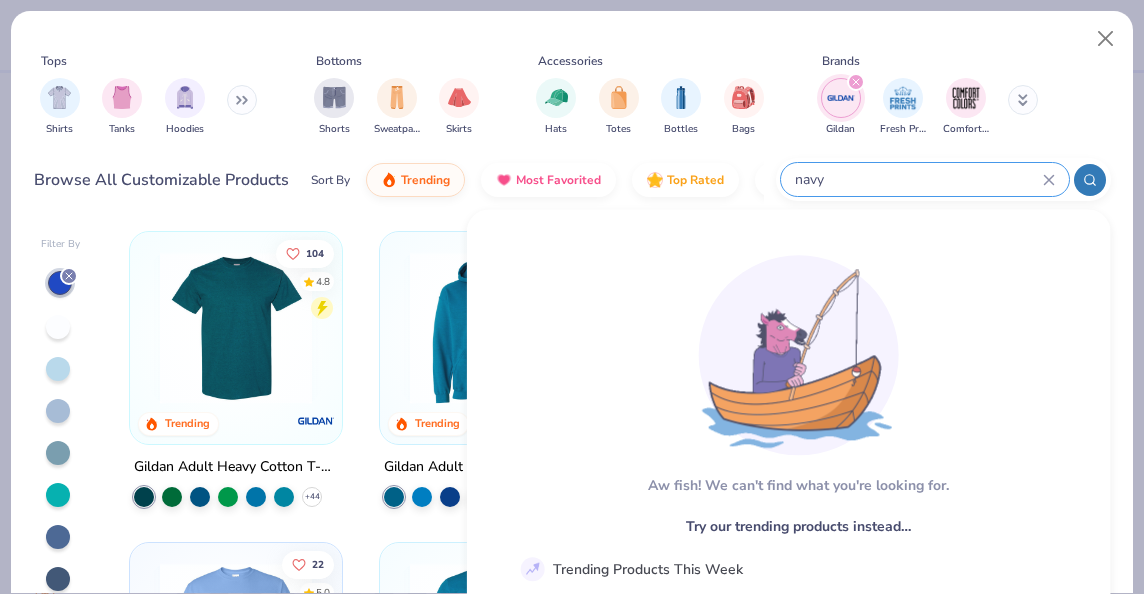 type on "navy" 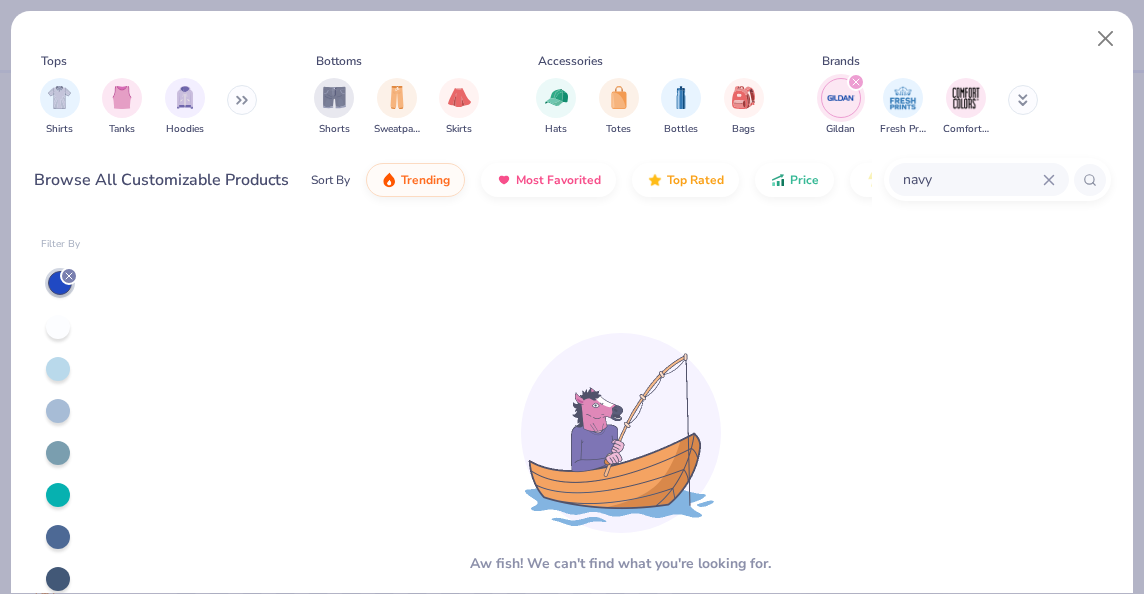 click 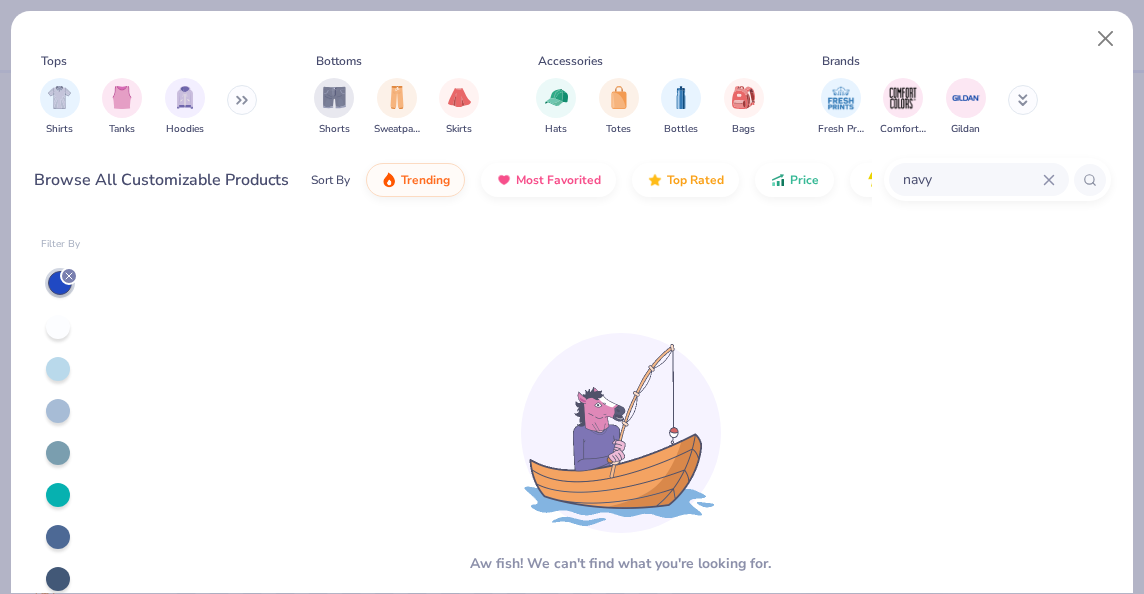 click 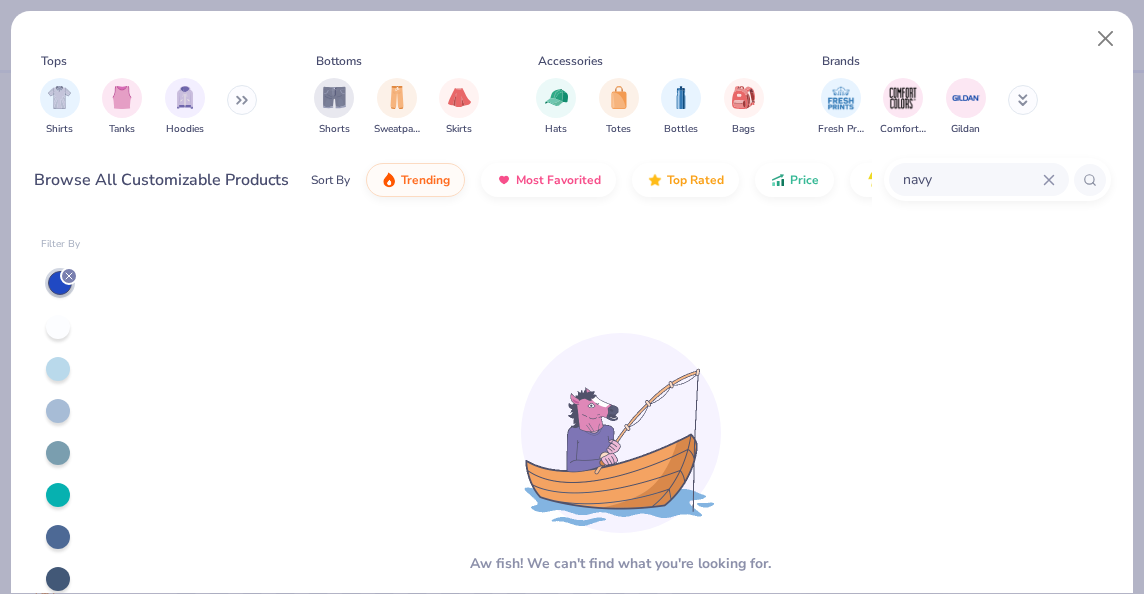 type 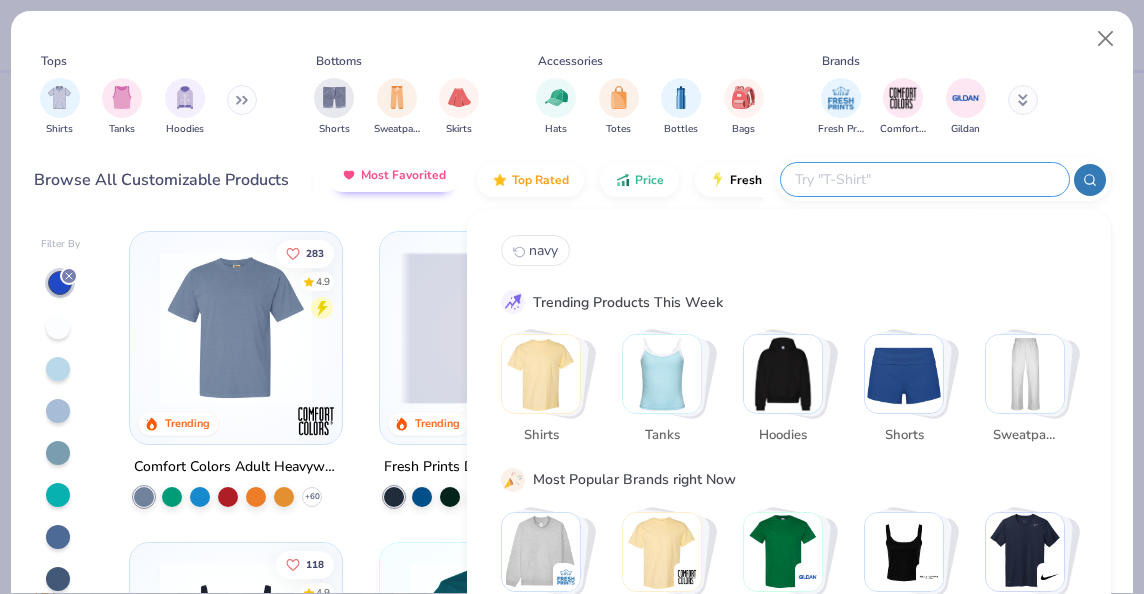 scroll, scrollTop: 0, scrollLeft: 312, axis: horizontal 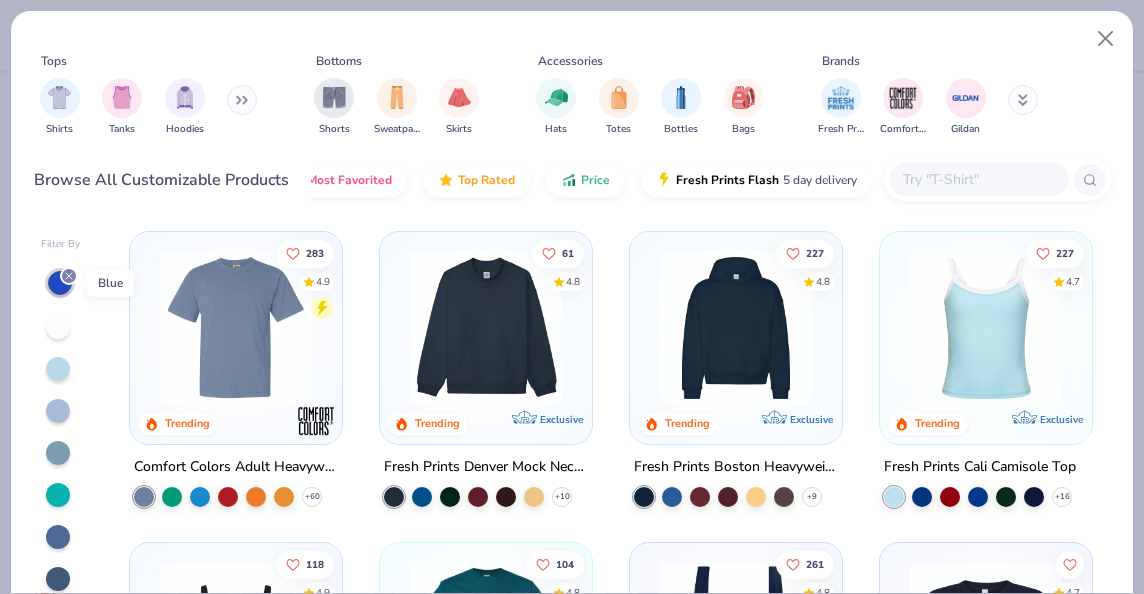 click 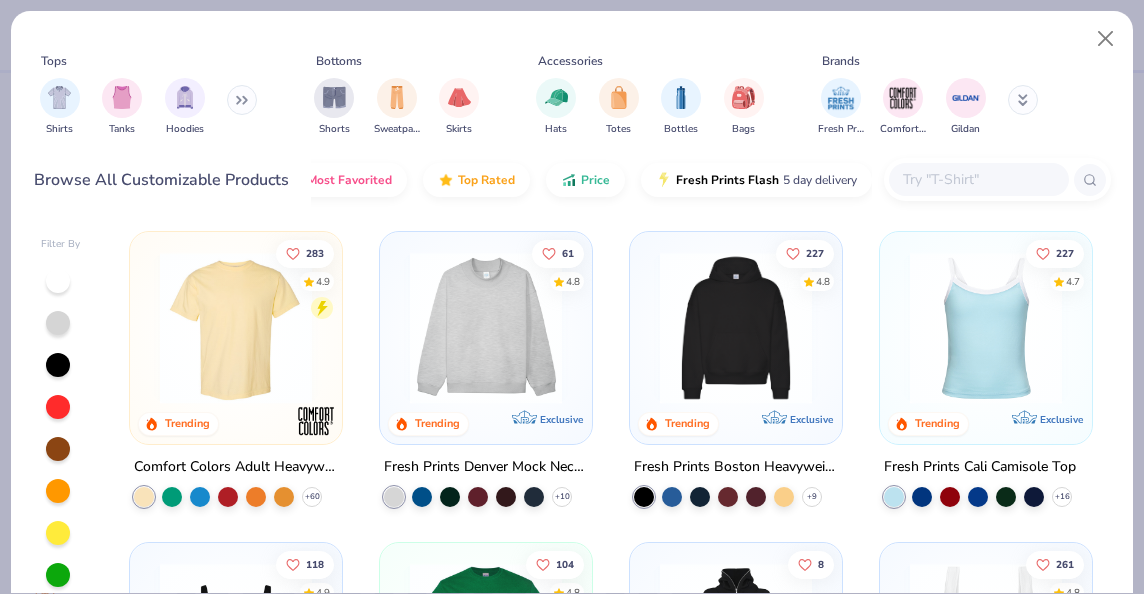 scroll, scrollTop: 0, scrollLeft: 204, axis: horizontal 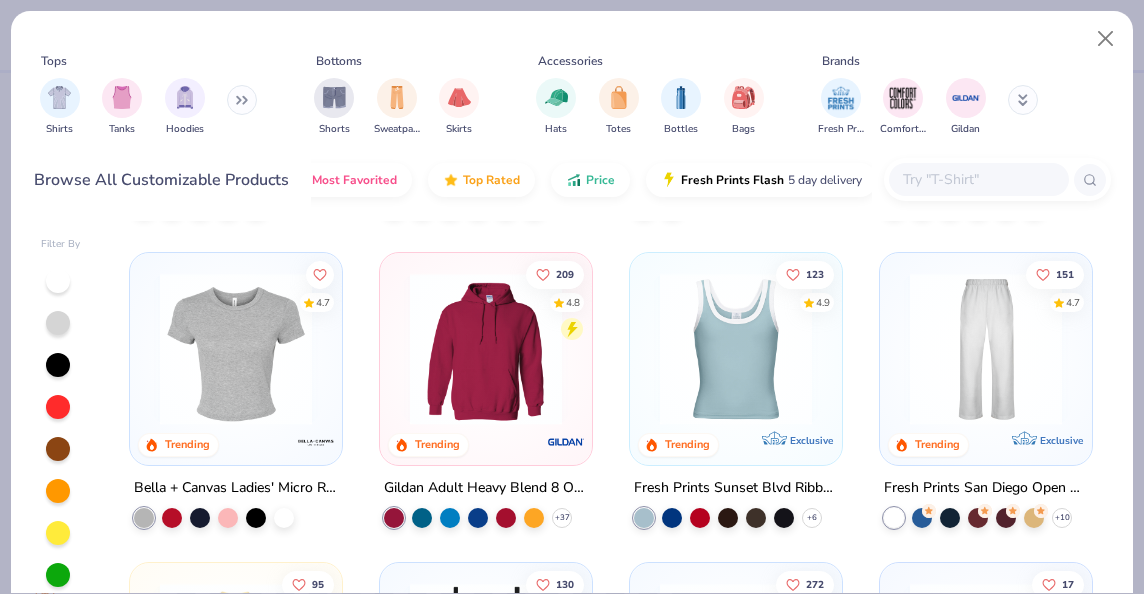 click on "283 4.9 Trending Comfort Colors Adult Heavyweight T-Shirt + 60 61 4.8 Trending Exclusive Fresh Prints Denver Mock Neck Heavyweight Sweatshirt + 10 227 4.8 Trending Exclusive Fresh Prints Boston Heavyweight Hoodie + 9 227 4.7 Trending Exclusive Fresh Prints Cali Camisole Top + 16 118 4.9 Trending Bella Canvas Ladies' Micro Ribbed Scoop Tank 104 4.8 Trending Gildan Adult Heavy Cotton T-Shirt + 44 8 Trending Bella + Canvas Unisex Total Zip Hoodie 261 4.8 Trending Exclusive Fresh Prints Sydney Square Neck Tank Top + 14 4.7 Trending Bella + Canvas Ladies' Micro Ribbed Baby Tee 209 4.8 Trending Gildan Adult Heavy Blend 8 Oz. 50/50 Hooded Sweatshirt + 37 123 4.9 Trending Exclusive Fresh Prints Sunset Blvd Ribbed Scoop Tank Top + 6 151 4.7 Trending Exclusive Fresh Prints San Diego Open Heavyweight Sweatpants + 10 95 4.9 Trending Comfort Colors Adult Heavyweight RS Pocket T-Shirt + 44 130 4.8 Trending Los Angeles Apparel Baby Rib Spaghetti Tank 272 4.8 Trending Los Angeles Apparel Cap Sleeve Baby Rib Crop Top + 17 17" at bounding box center [610, 1333] 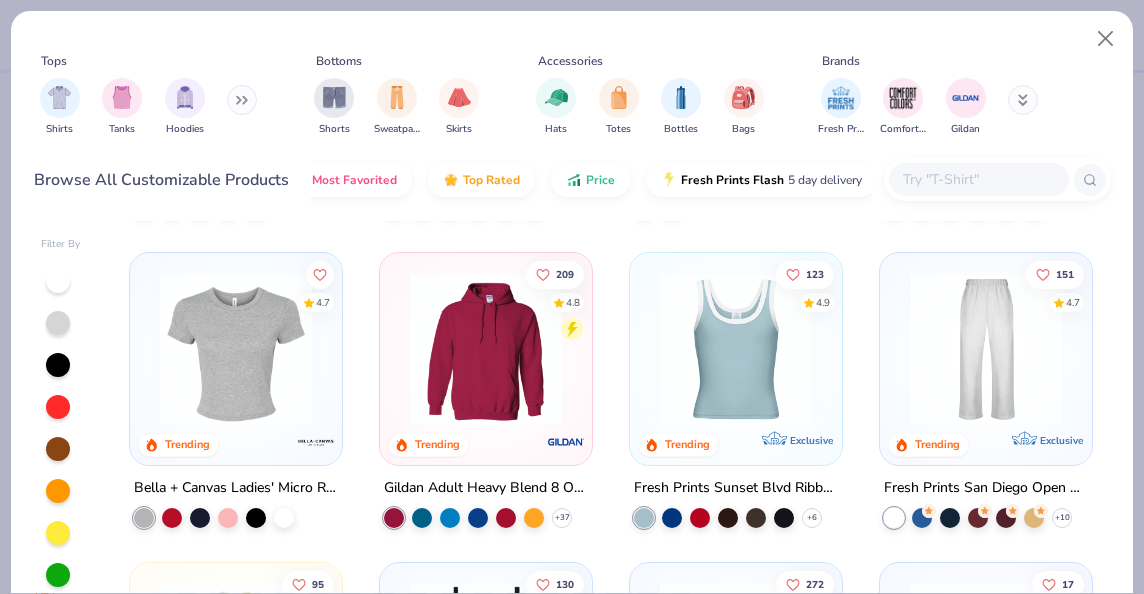 click on "283 4.9 Trending Comfort Colors Adult Heavyweight T-Shirt + 60 61 4.8 Trending Exclusive Fresh Prints Denver Mock Neck Heavyweight Sweatshirt + 10 227 4.8 Trending Exclusive Fresh Prints Boston Heavyweight Hoodie + 9 227 4.7 Trending Exclusive Fresh Prints Cali Camisole Top + 16 118 4.9 Trending Bella Canvas Ladies' Micro Ribbed Scoop Tank 104 4.8 Trending Gildan Adult Heavy Cotton T-Shirt + 44 8 Trending Bella + Canvas Unisex Total Zip Hoodie 261 4.8 Trending Exclusive Fresh Prints Sydney Square Neck Tank Top + 14 4.7 Trending Bella + Canvas Ladies' Micro Ribbed Baby Tee 209 4.8 Trending Gildan Adult Heavy Blend 8 Oz. 50/50 Hooded Sweatshirt + 37 123 4.9 Trending Exclusive Fresh Prints Sunset Blvd Ribbed Scoop Tank Top + 6 151 4.7 Trending Exclusive Fresh Prints San Diego Open Heavyweight Sweatpants + 10 95 4.9 Trending Comfort Colors Adult Heavyweight RS Pocket T-Shirt + 44 130 4.8 Trending Los Angeles Apparel Baby Rib Spaghetti Tank 272 4.8 Trending Los Angeles Apparel Cap Sleeve Baby Rib Crop Top + 17 17" at bounding box center (610, 1333) 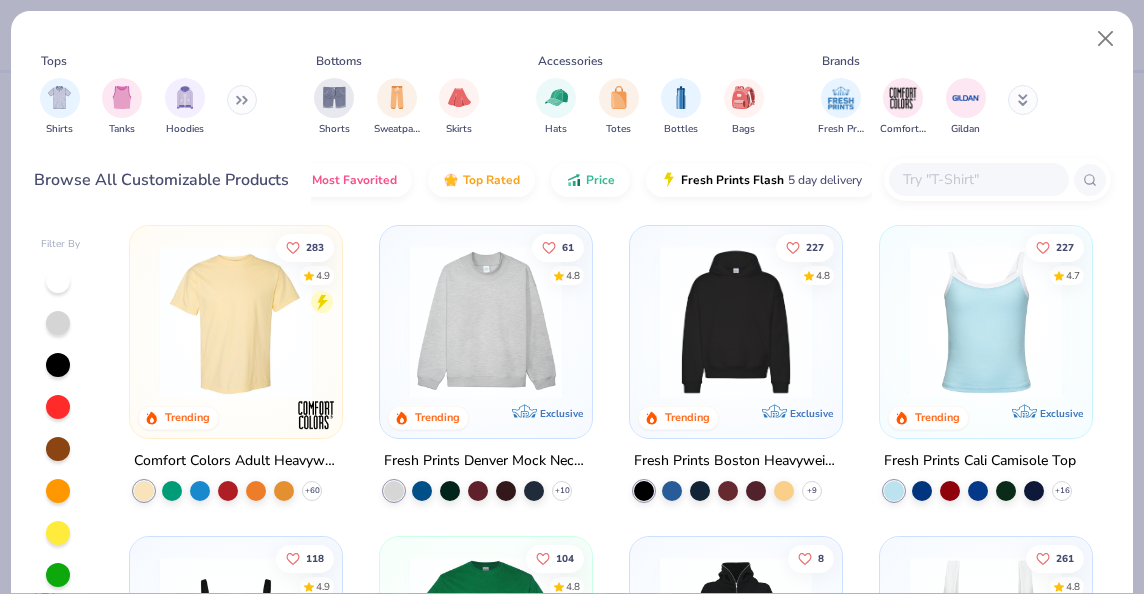 scroll, scrollTop: 0, scrollLeft: 0, axis: both 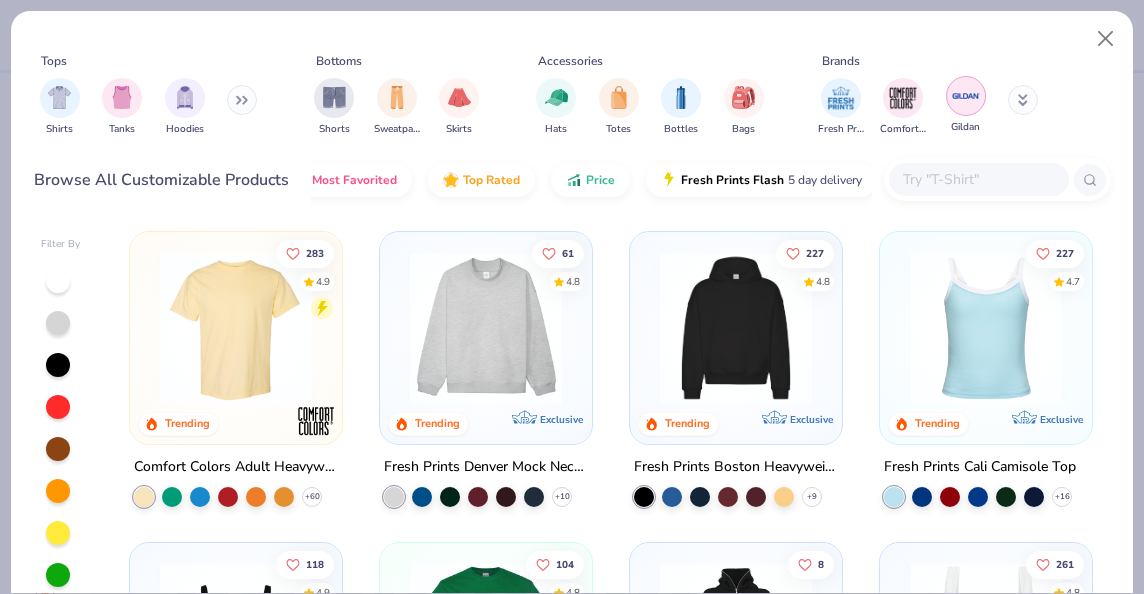 click at bounding box center [966, 96] 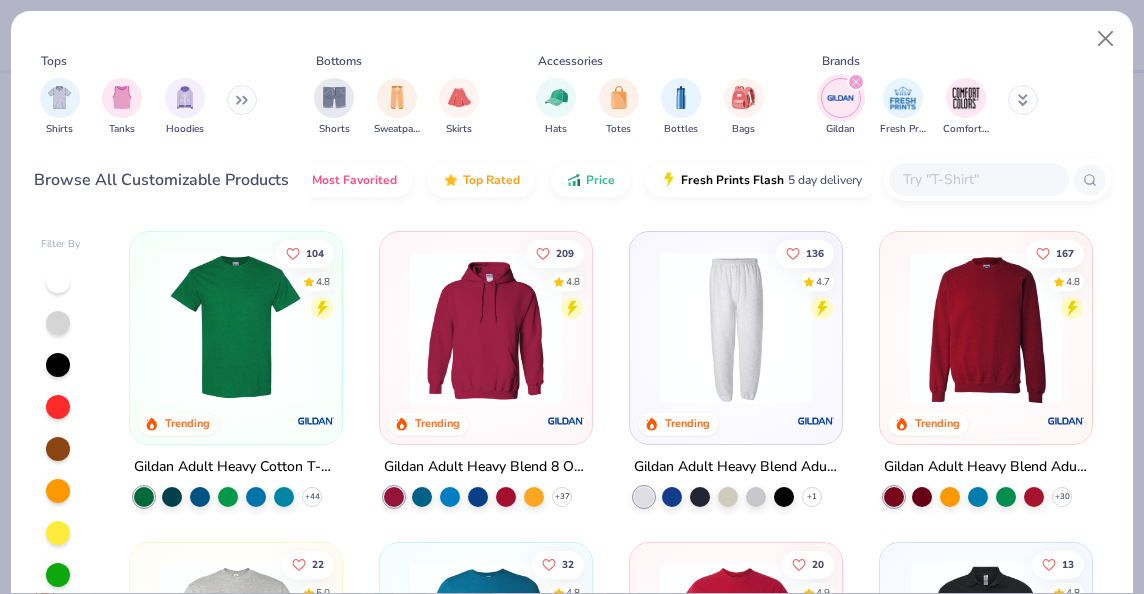 click at bounding box center (236, 328) 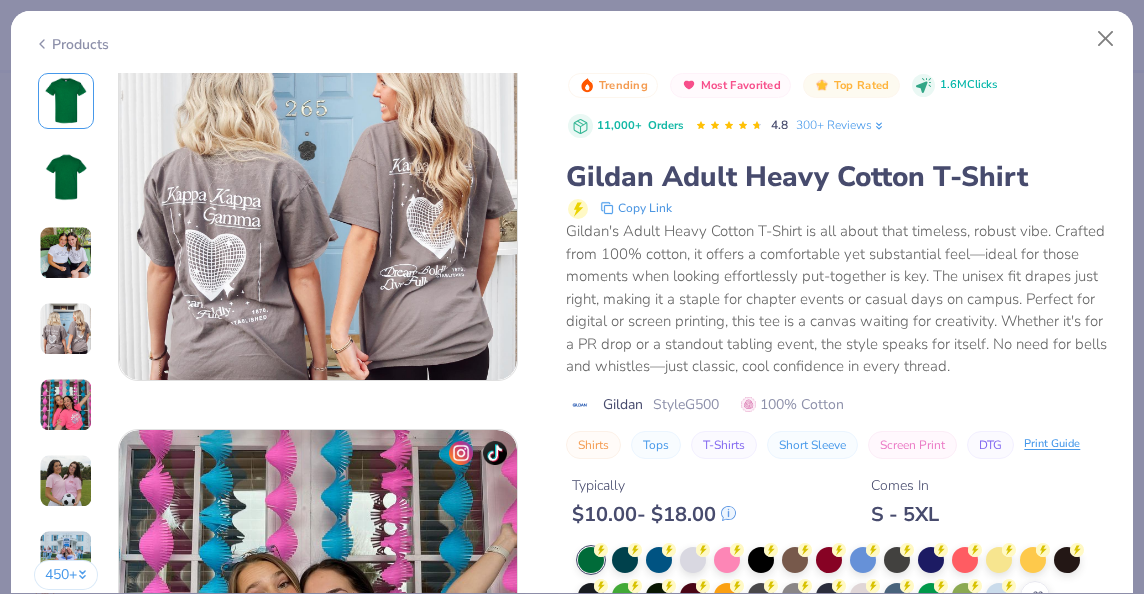 scroll, scrollTop: 1471, scrollLeft: 0, axis: vertical 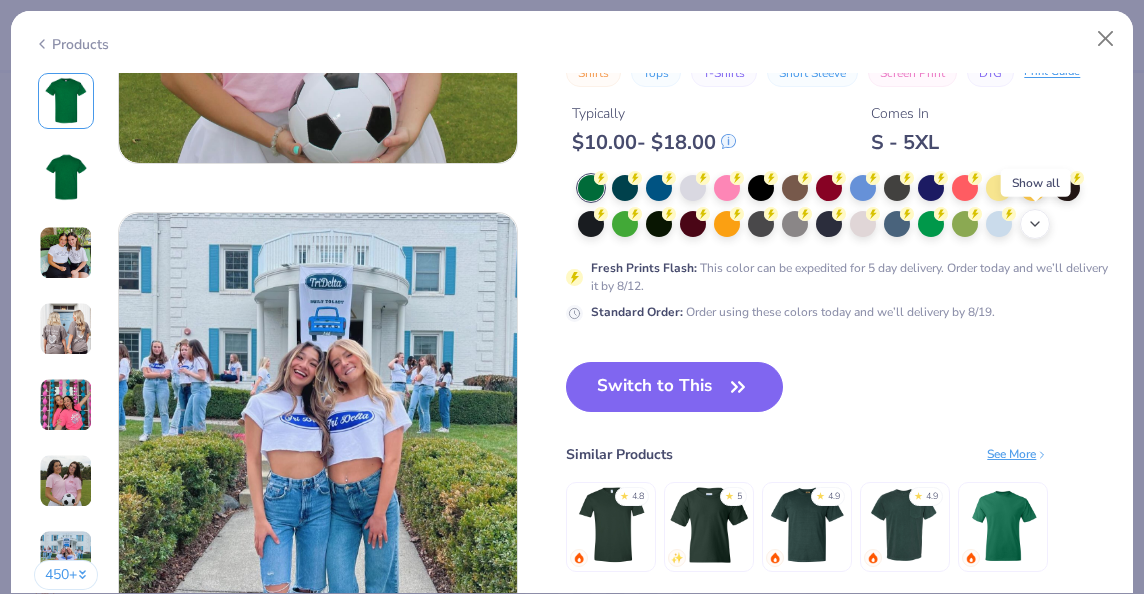 click on "+ 22" at bounding box center [1035, 224] 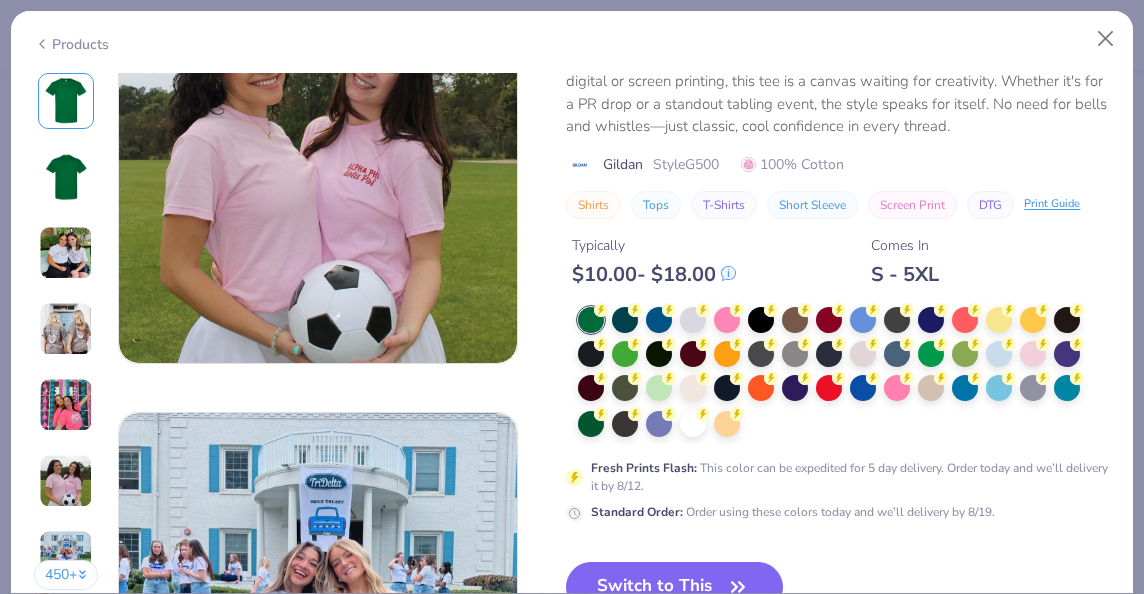 scroll, scrollTop: 2347, scrollLeft: 0, axis: vertical 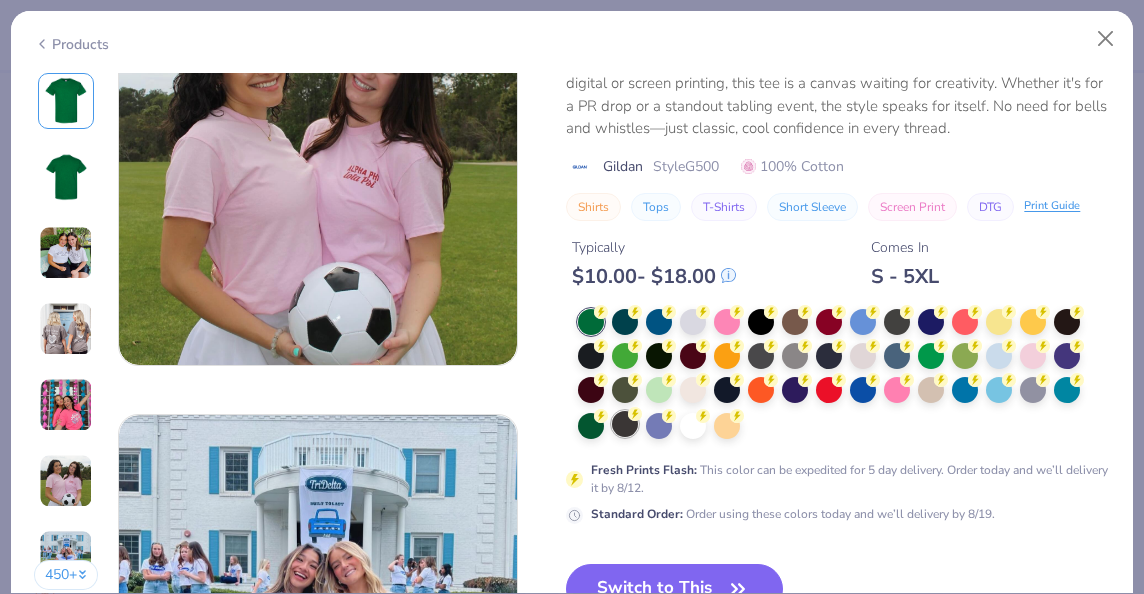 click at bounding box center [625, 424] 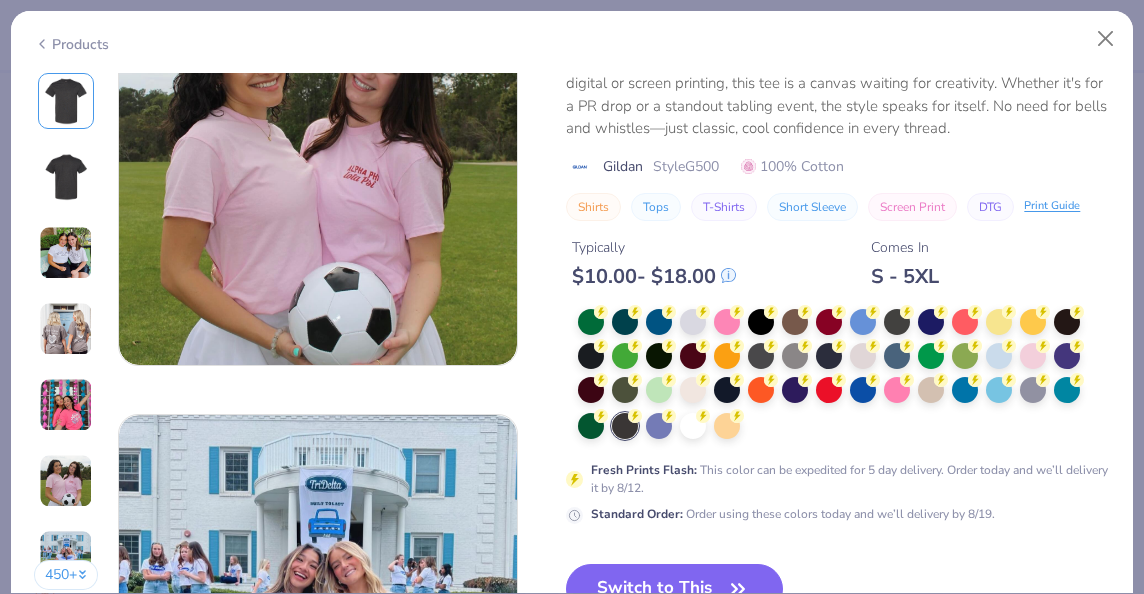 click at bounding box center (66, 177) 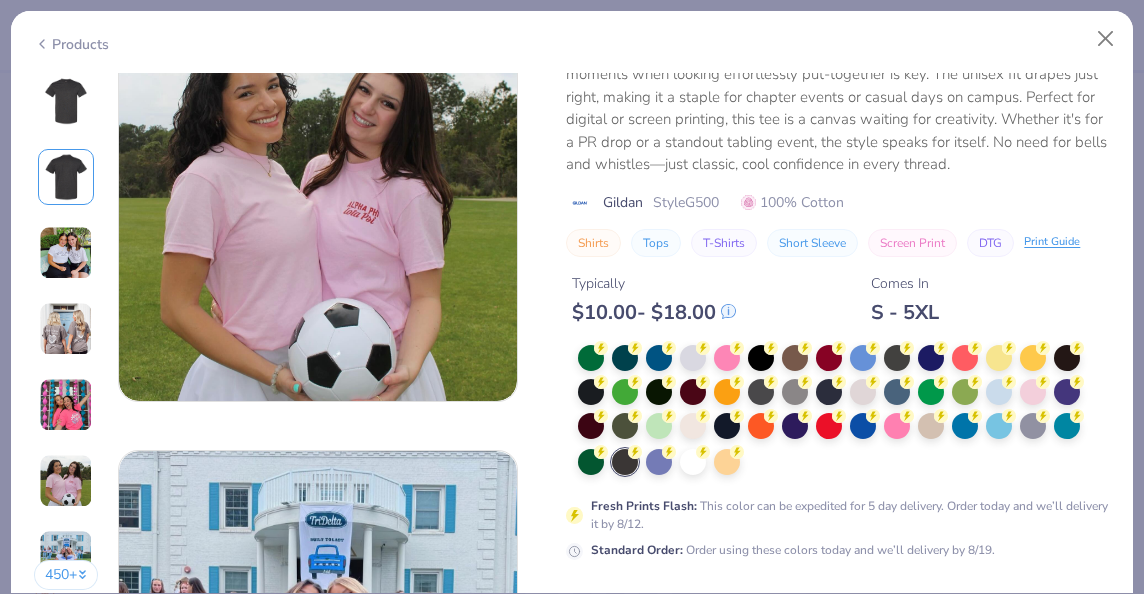 scroll, scrollTop: 2316, scrollLeft: 0, axis: vertical 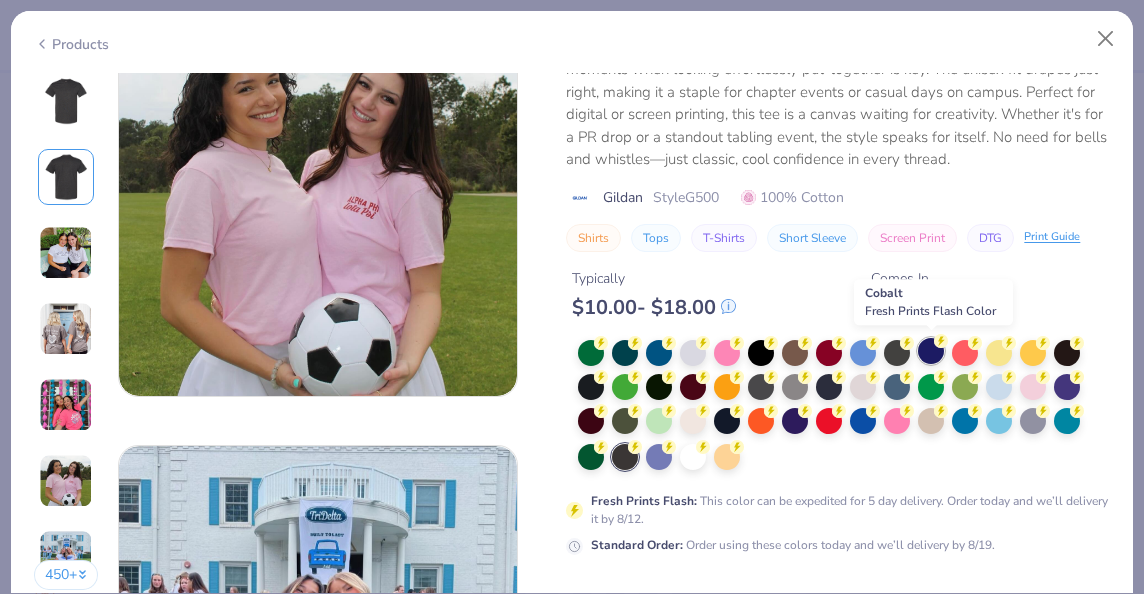 click at bounding box center (931, 351) 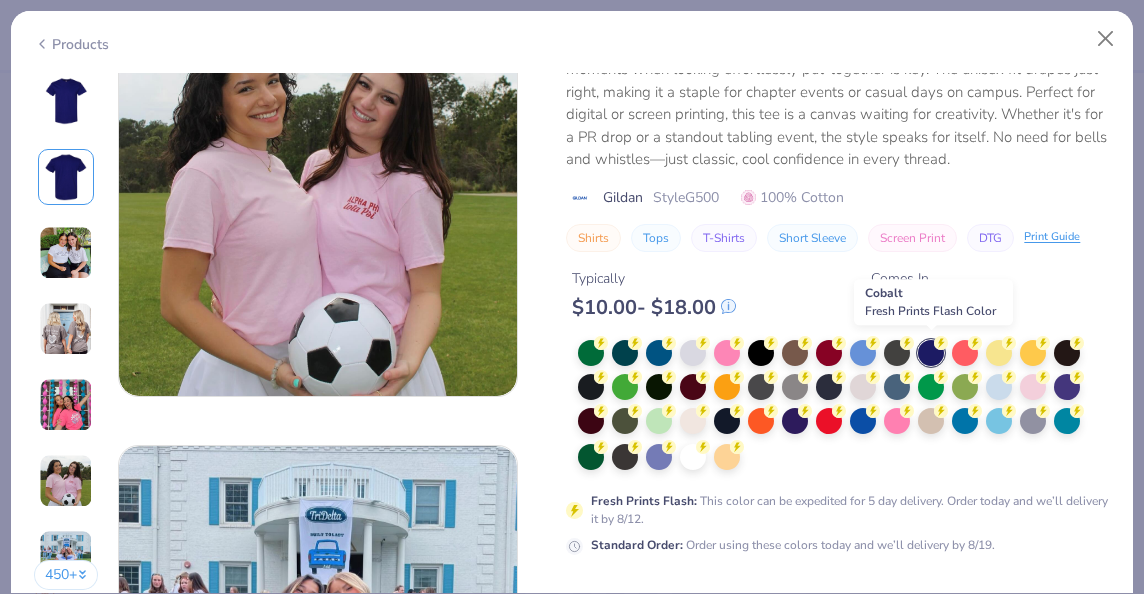 click at bounding box center [931, 353] 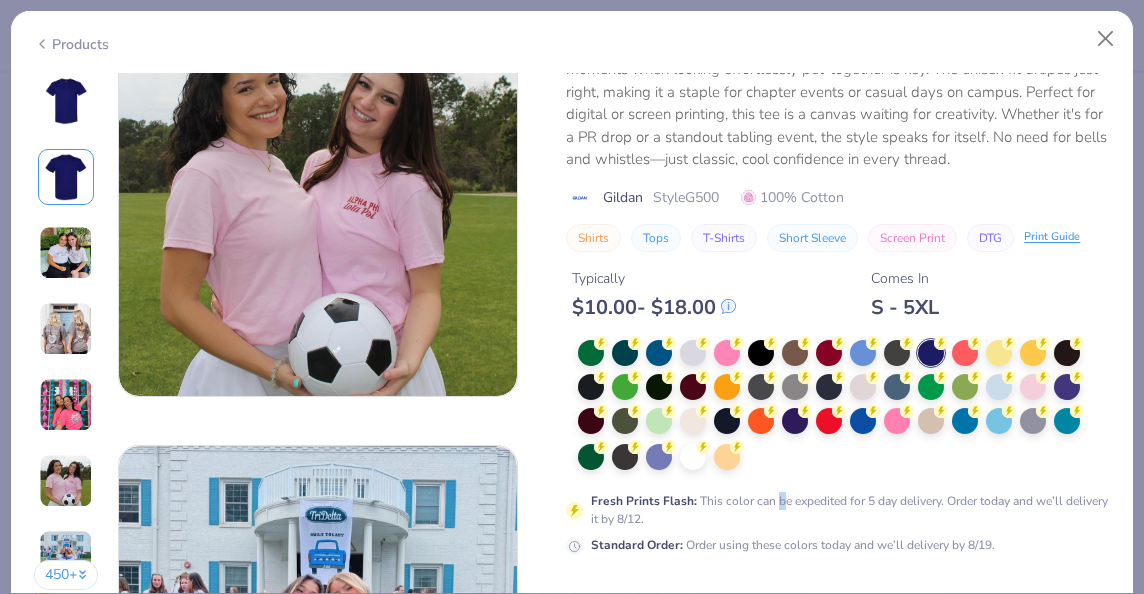drag, startPoint x: 920, startPoint y: 352, endPoint x: 779, endPoint y: 484, distance: 193.14502 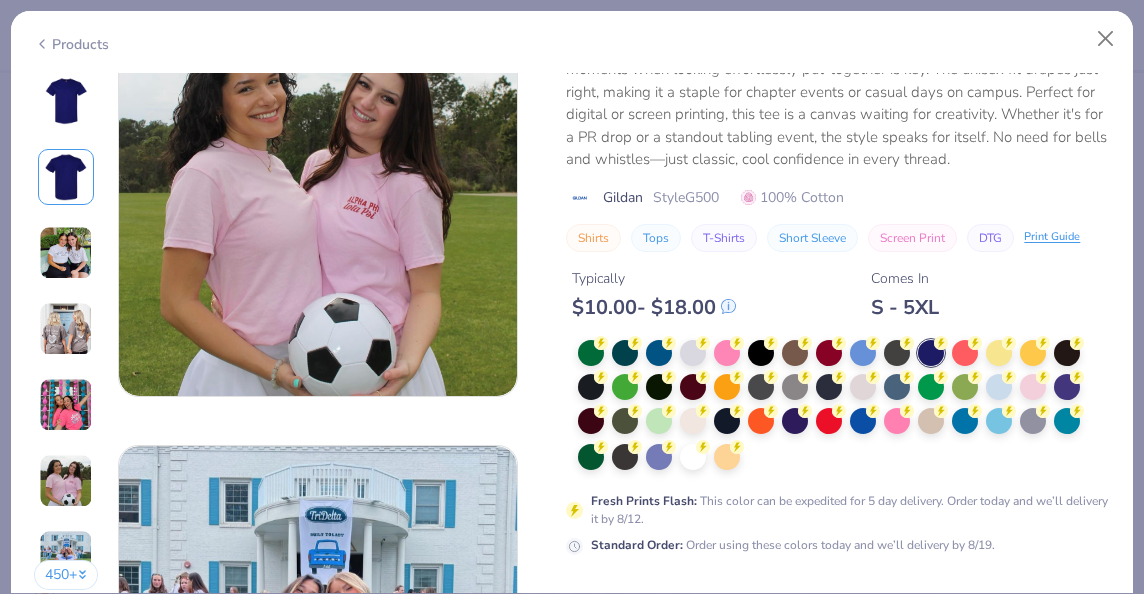 drag, startPoint x: 779, startPoint y: 484, endPoint x: 1010, endPoint y: 301, distance: 294.70325 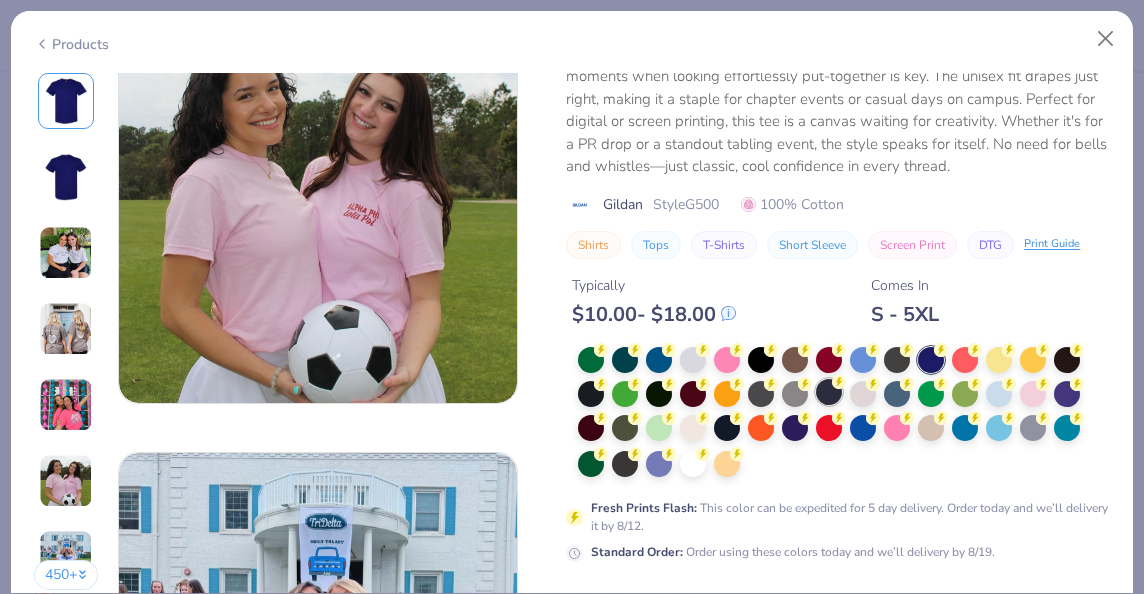 scroll, scrollTop: 2338, scrollLeft: 0, axis: vertical 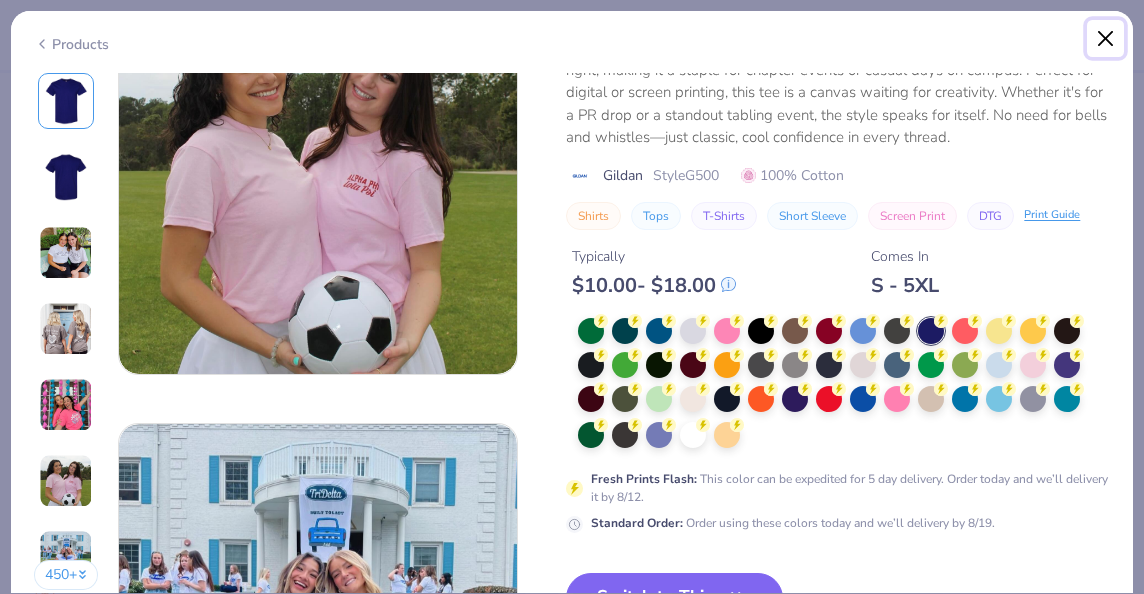 click at bounding box center (1106, 39) 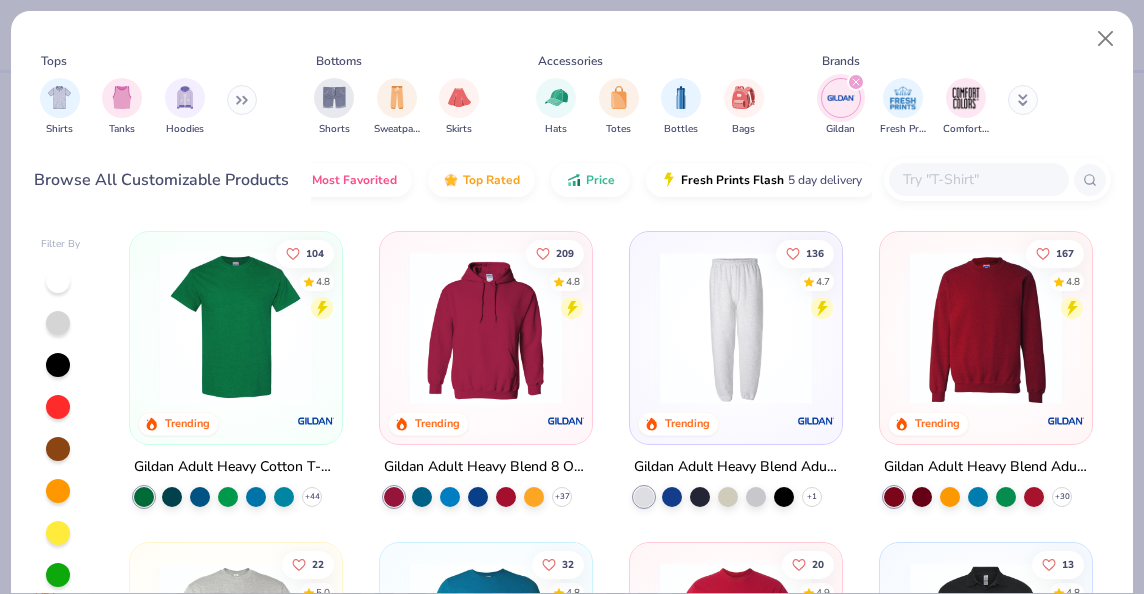 click at bounding box center (236, 328) 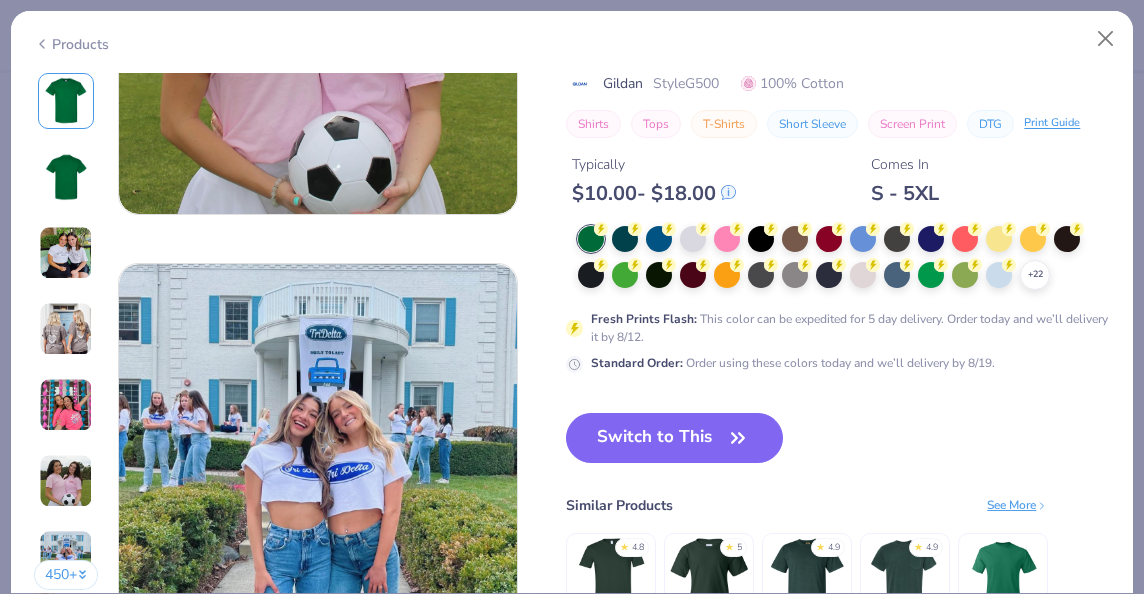scroll, scrollTop: 2499, scrollLeft: 0, axis: vertical 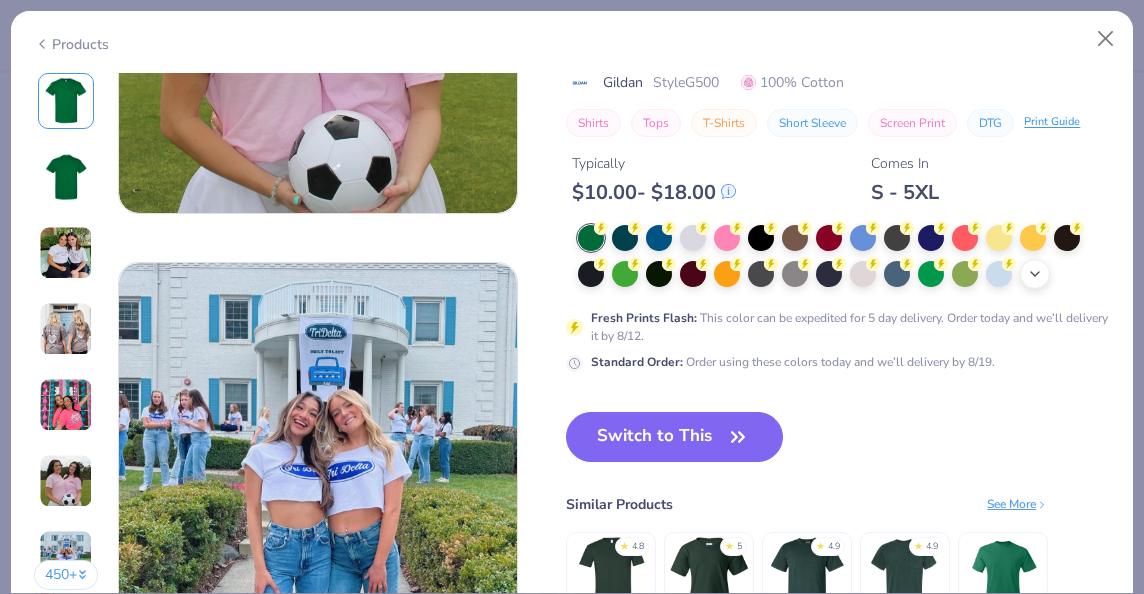 click 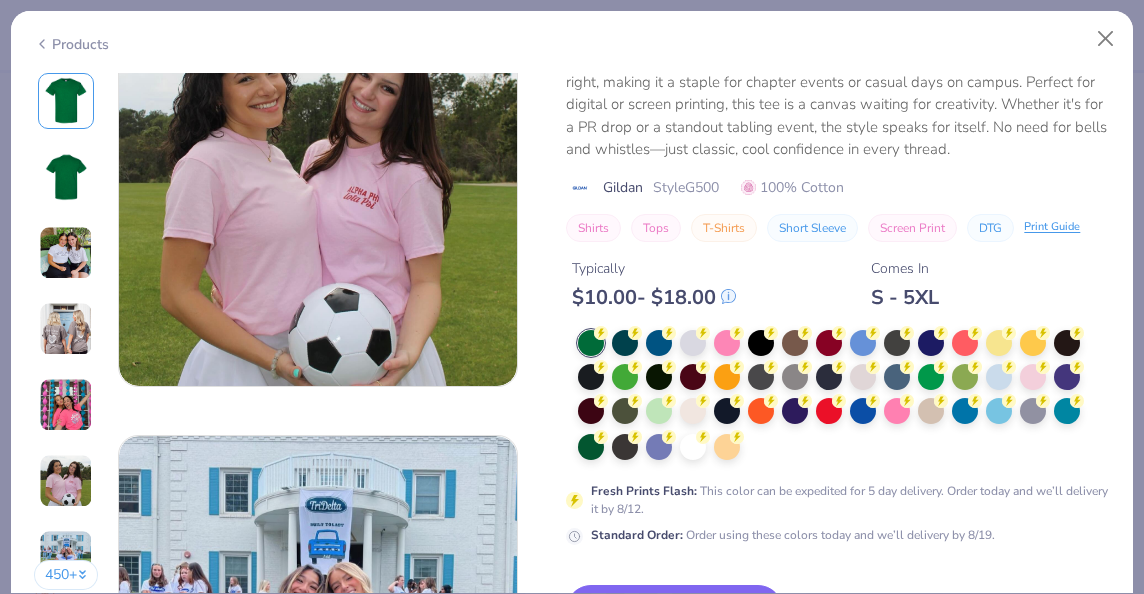 scroll, scrollTop: 2328, scrollLeft: 0, axis: vertical 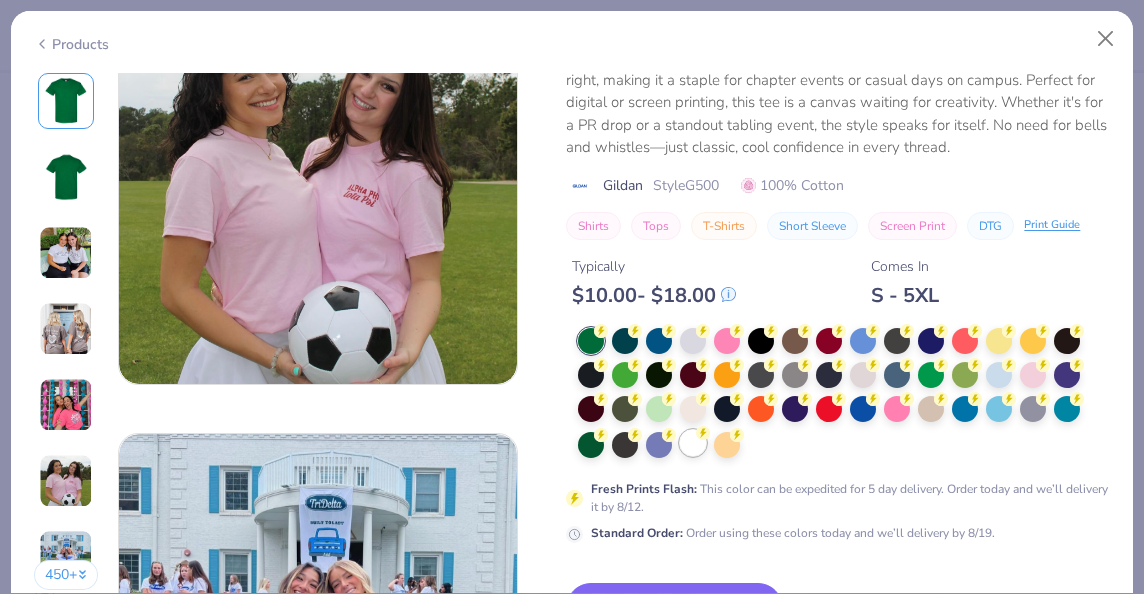 click at bounding box center [693, 443] 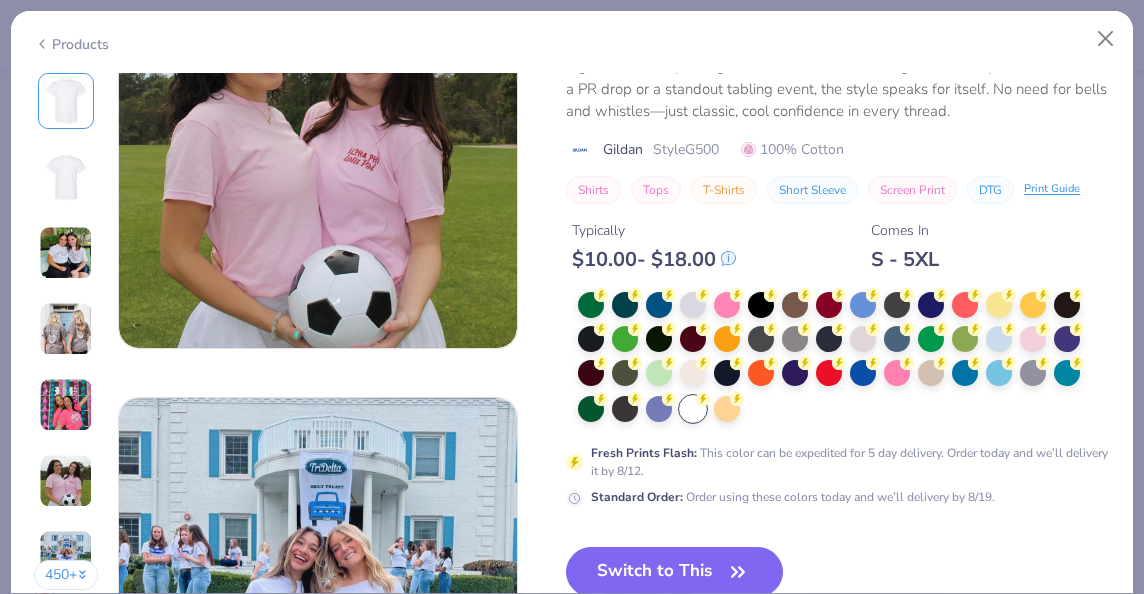 scroll, scrollTop: 2365, scrollLeft: 0, axis: vertical 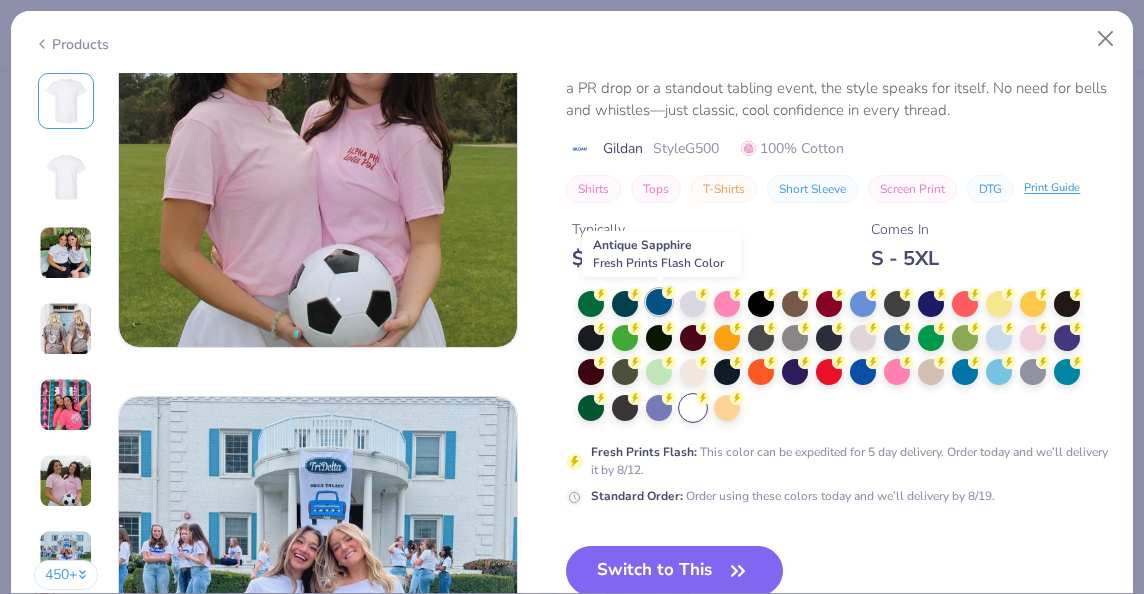 click at bounding box center [659, 302] 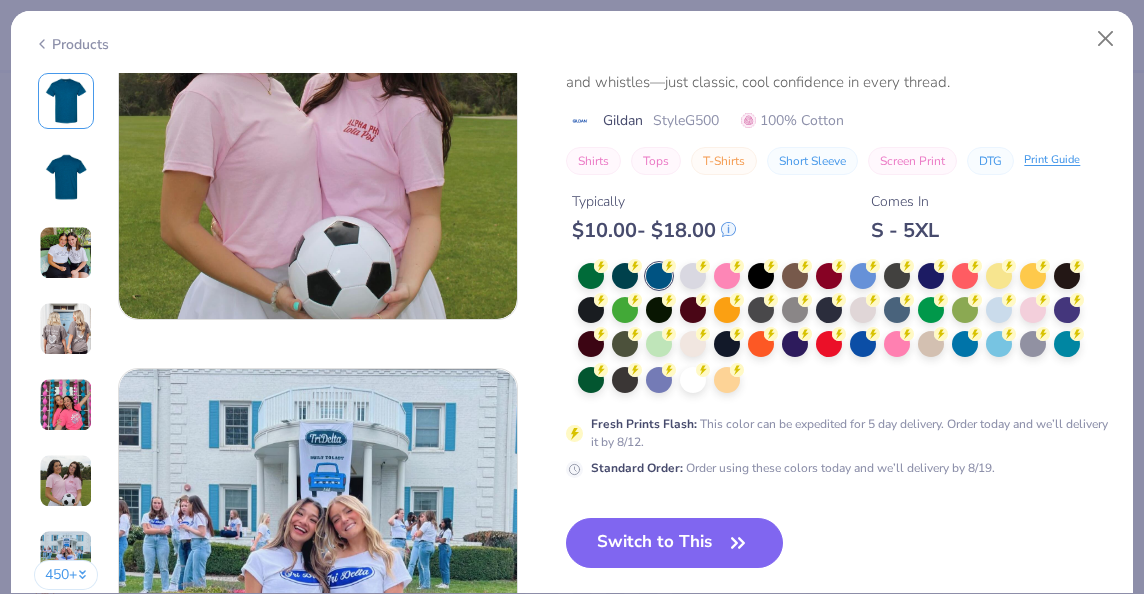 scroll, scrollTop: 2481, scrollLeft: 0, axis: vertical 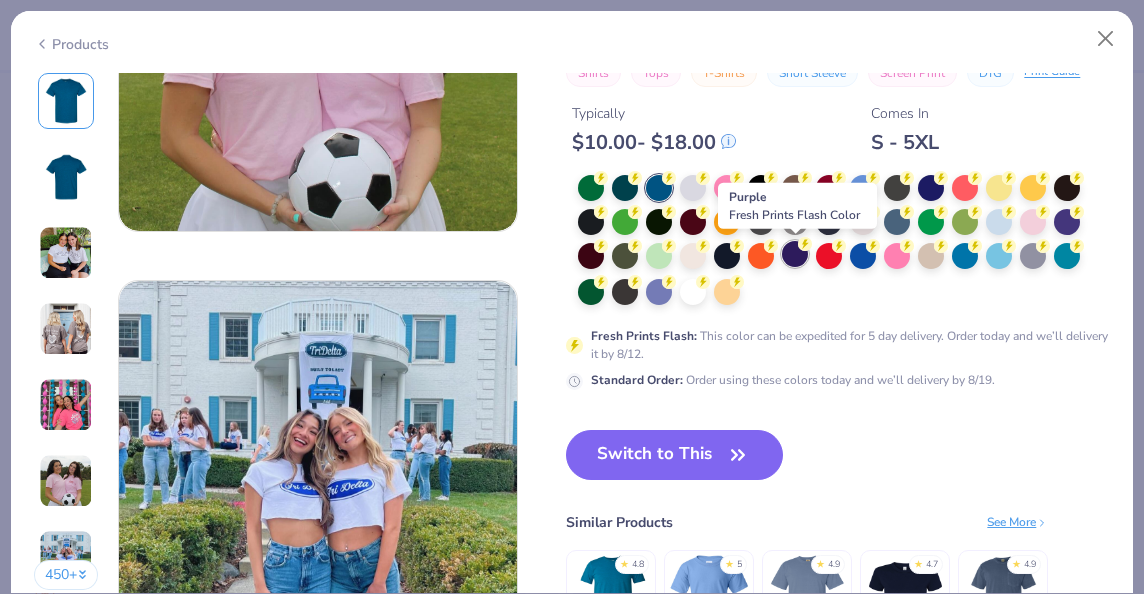 click at bounding box center (795, 254) 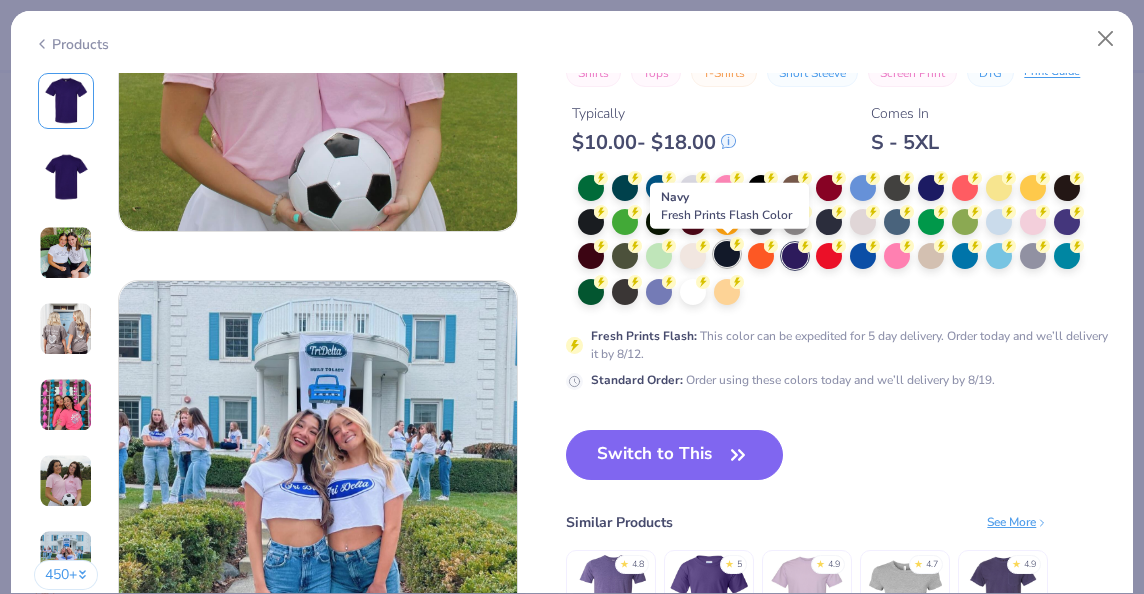 click at bounding box center (727, 254) 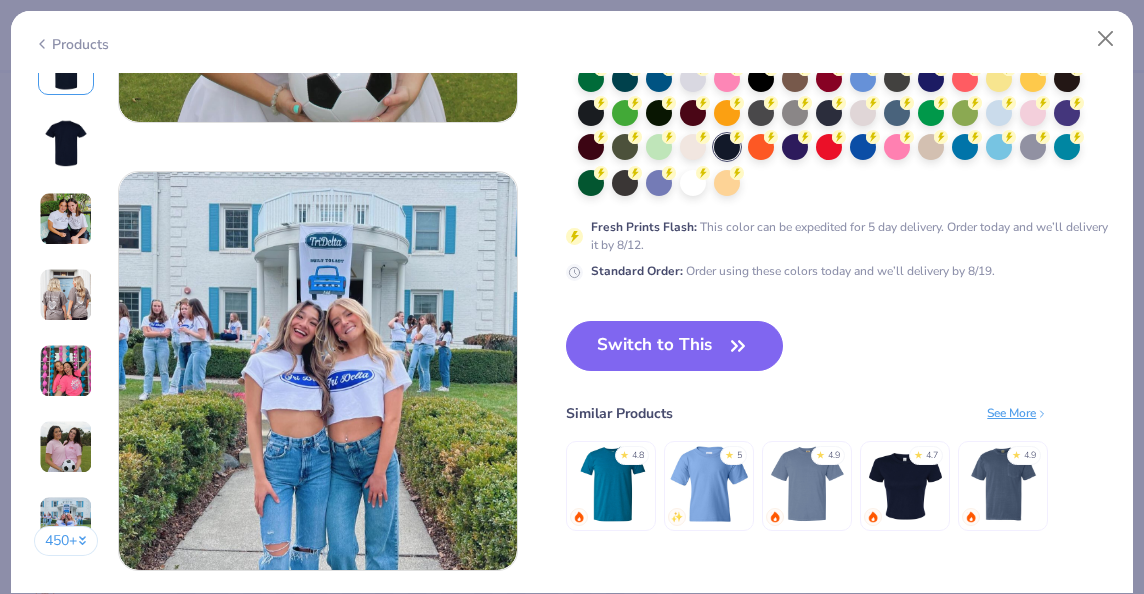 scroll, scrollTop: 2561, scrollLeft: 0, axis: vertical 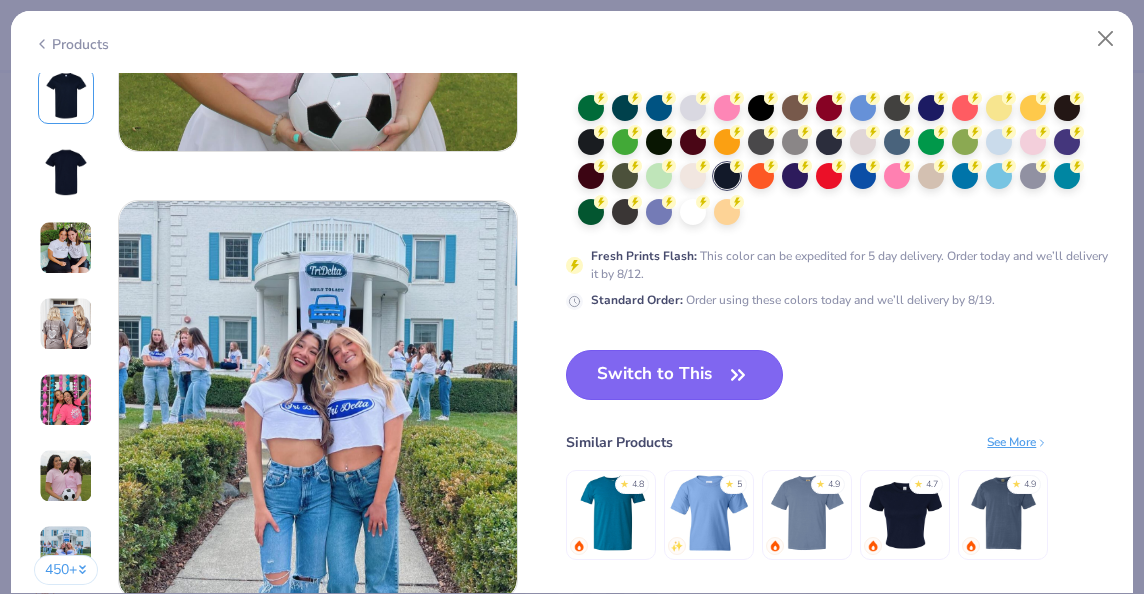 click on "Switch to This" at bounding box center (674, 375) 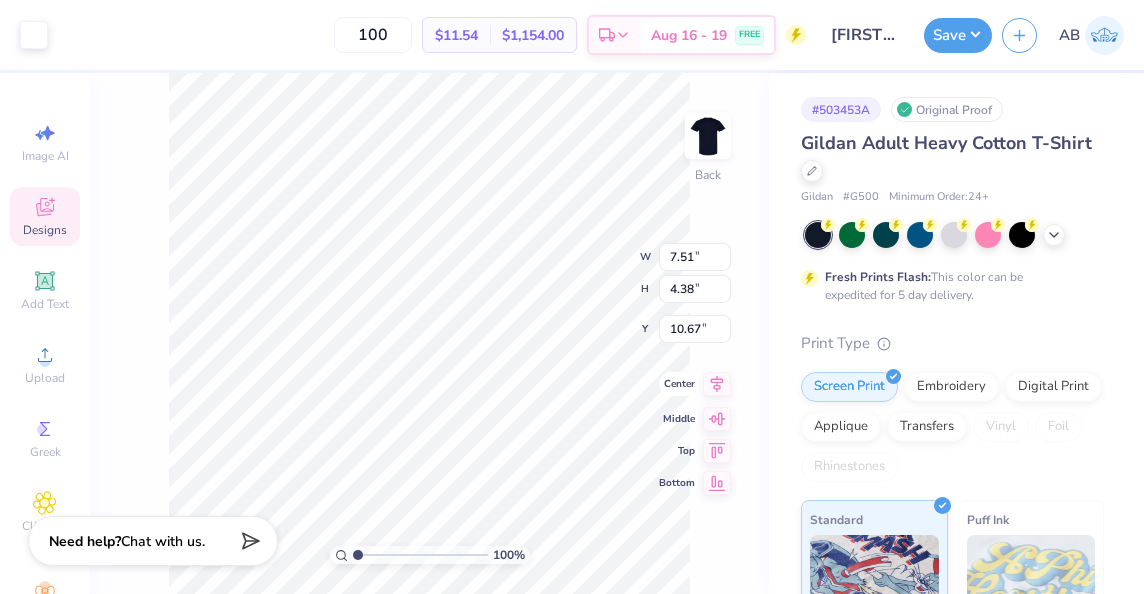 click 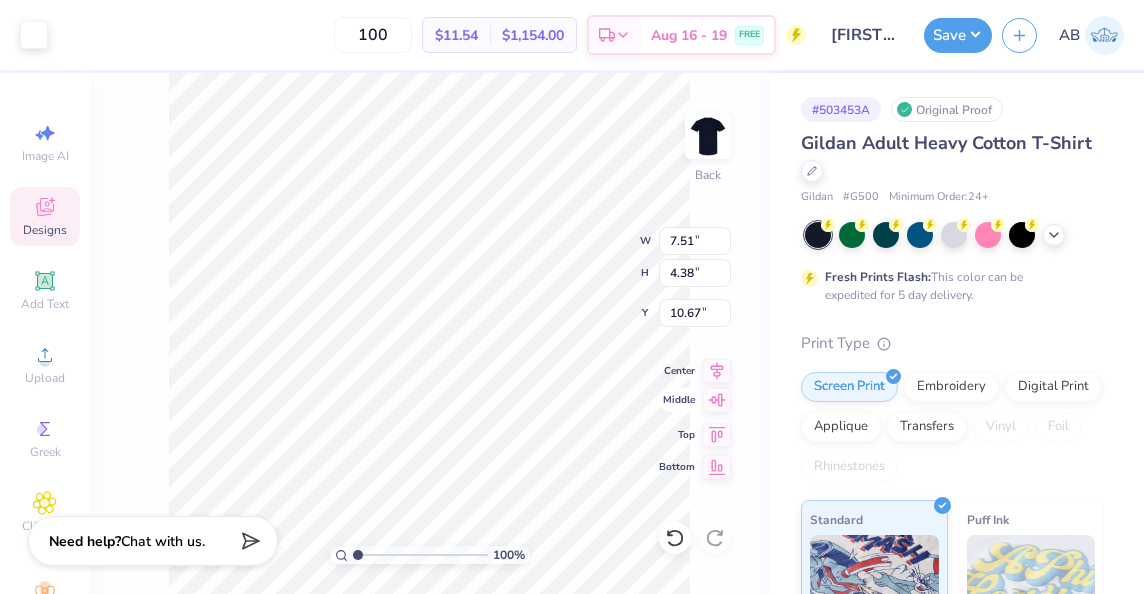 click 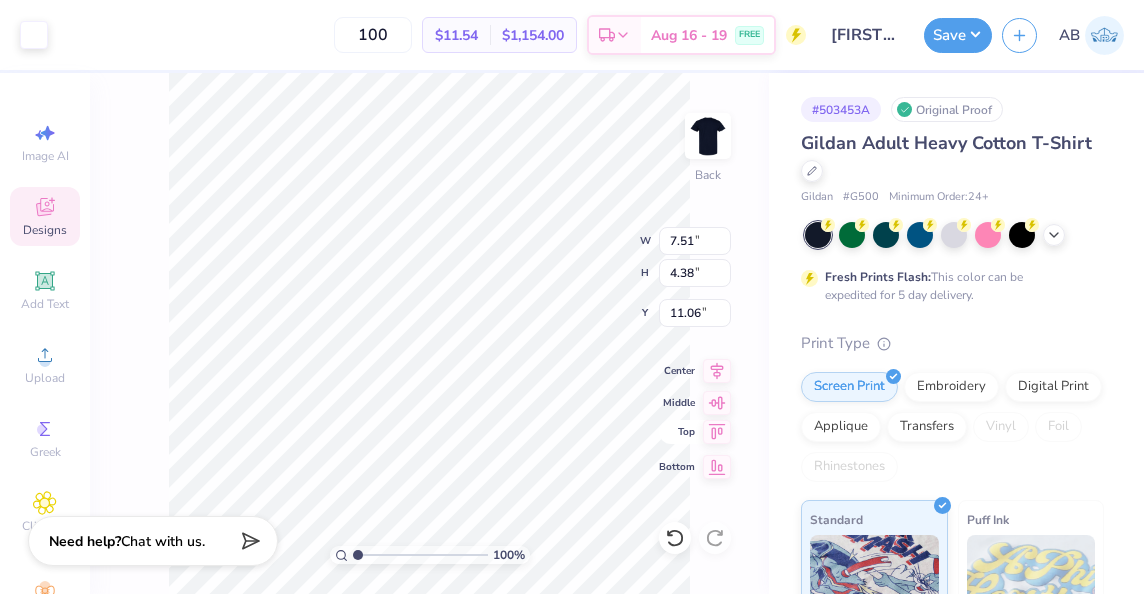 click 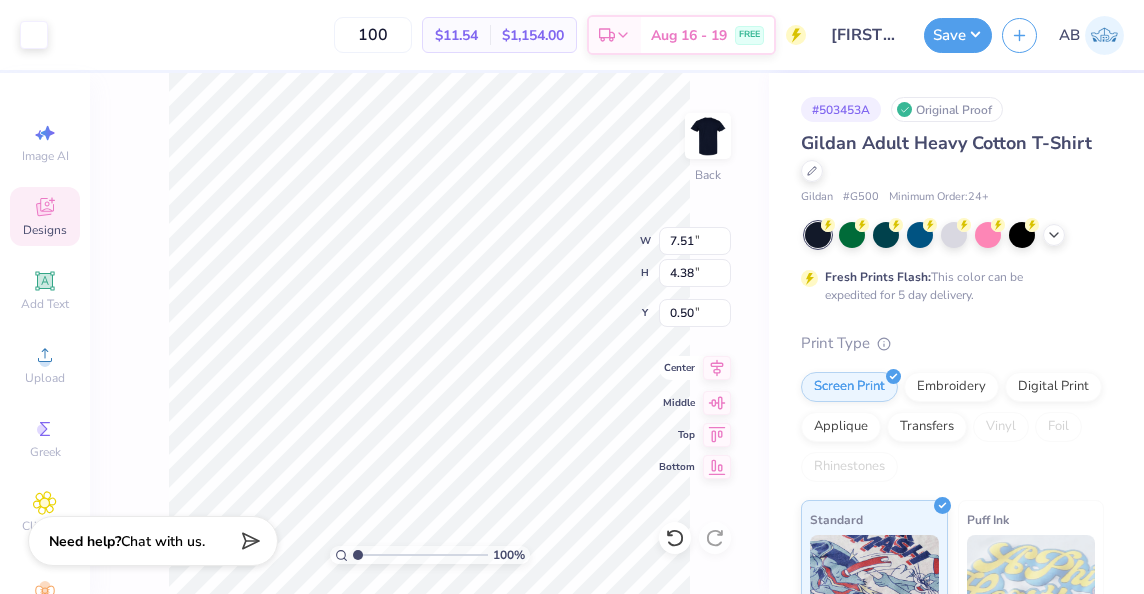 click 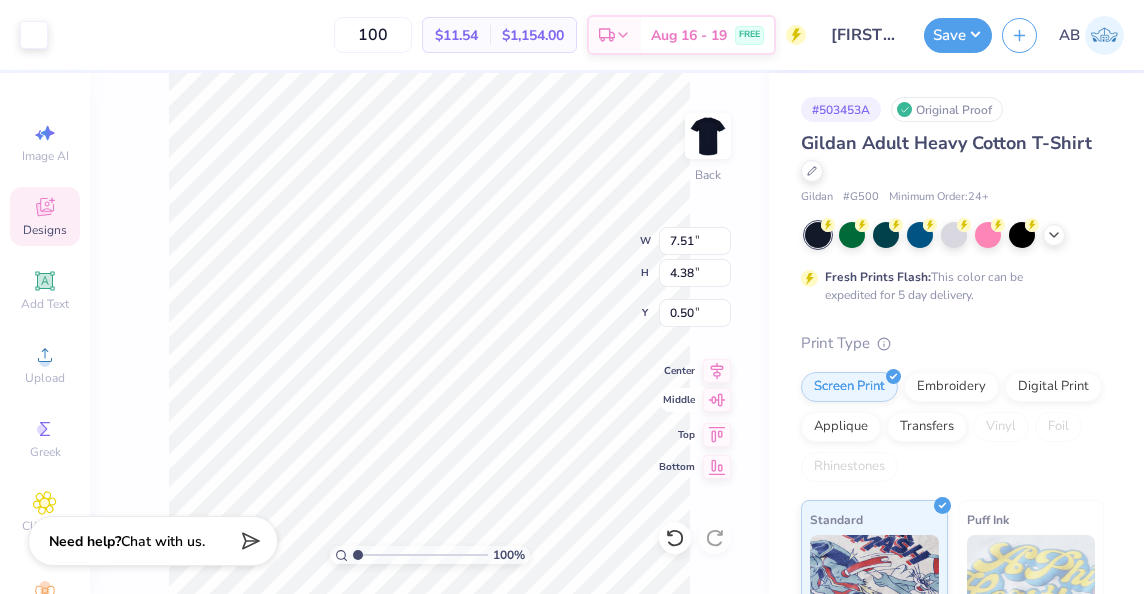 click 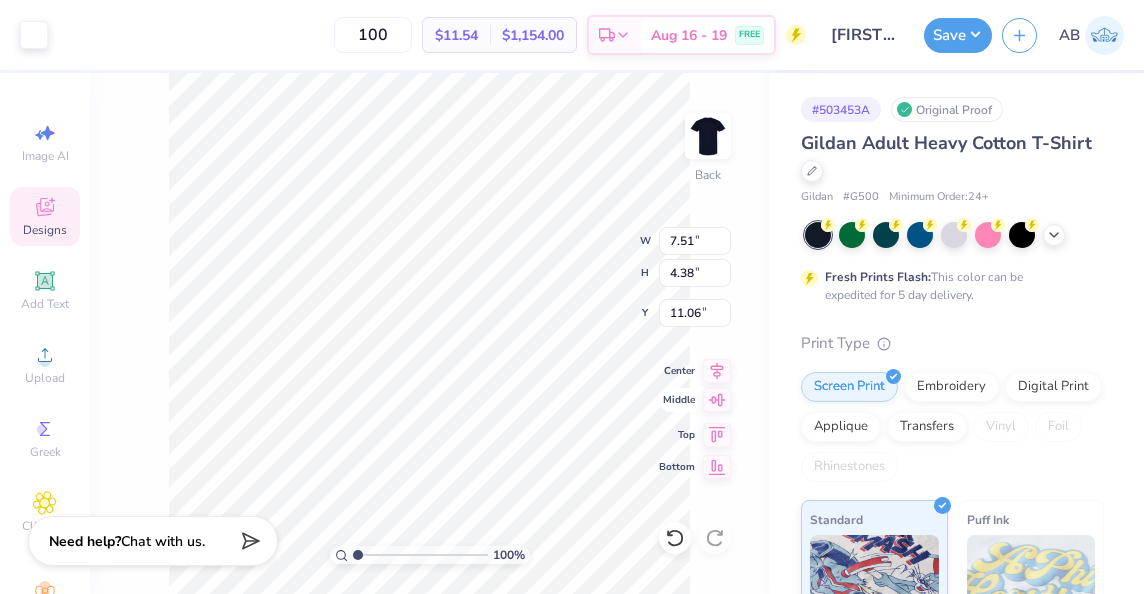 type on "3.00" 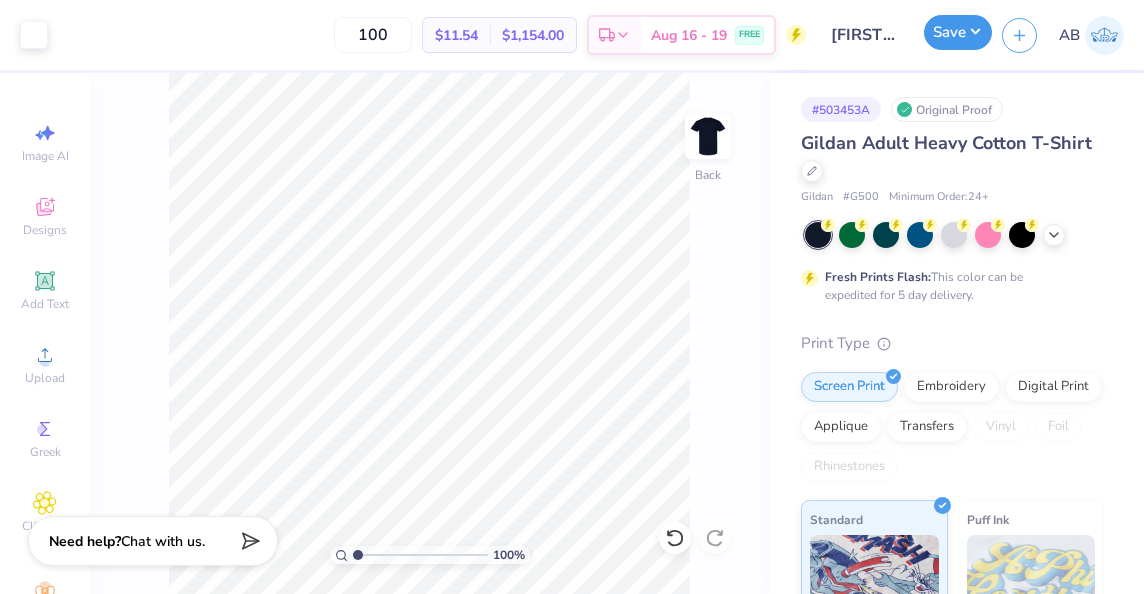 click on "Save" at bounding box center (958, 32) 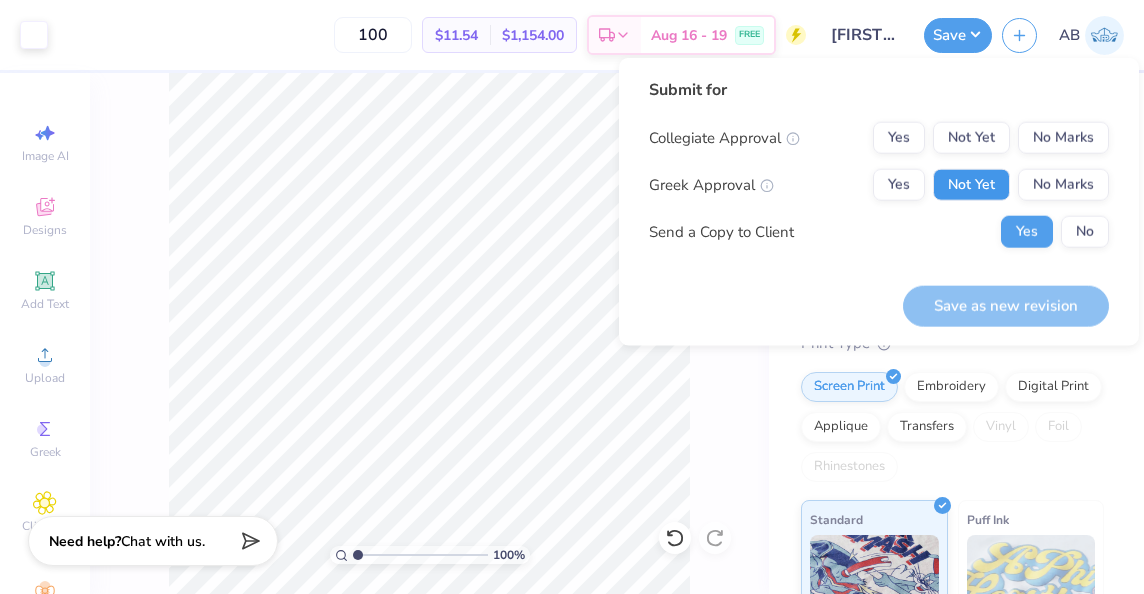 click on "Not Yet" at bounding box center [971, 185] 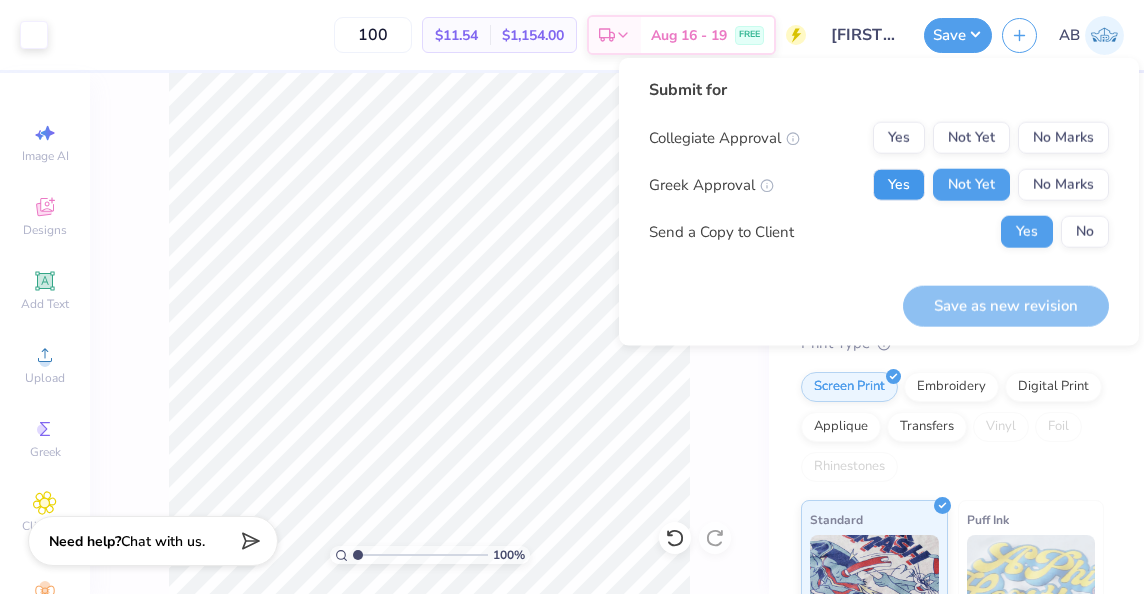 click on "Yes" at bounding box center [899, 185] 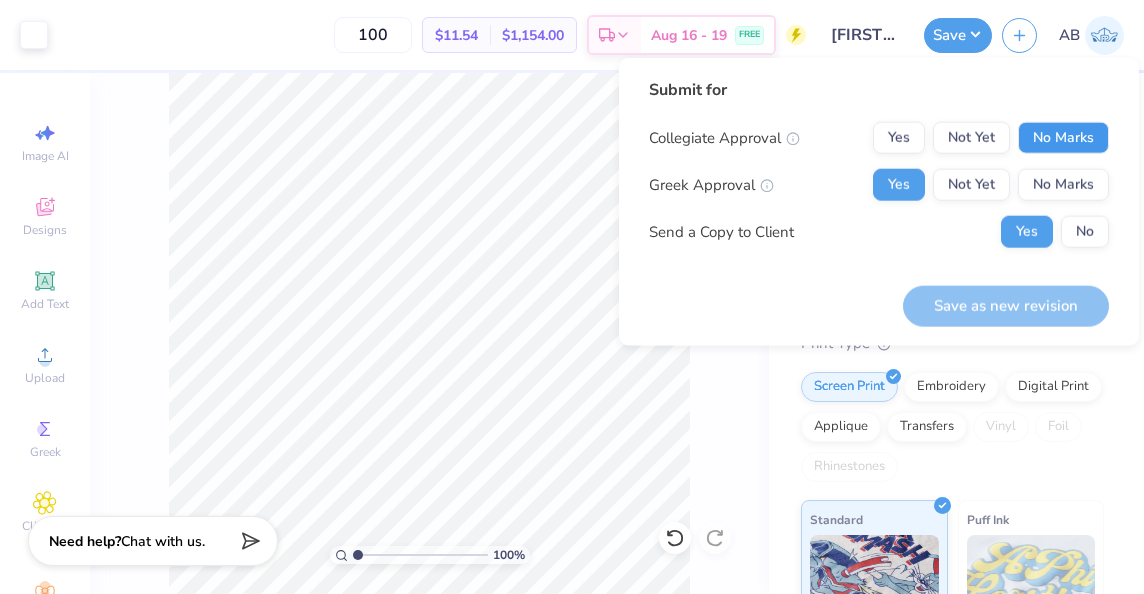 click on "No Marks" at bounding box center [1063, 138] 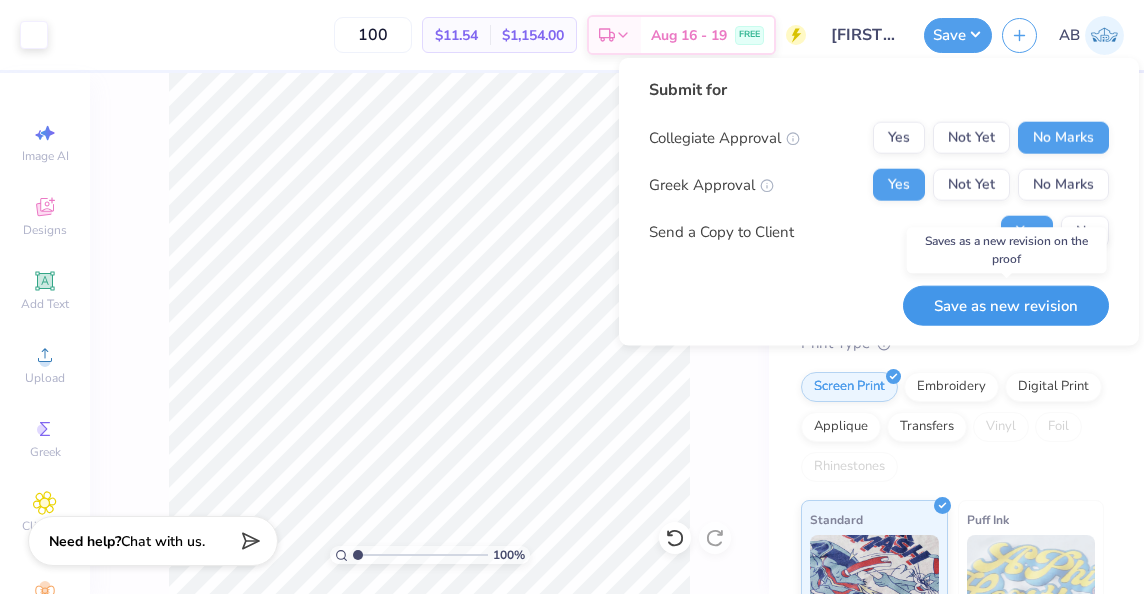 click on "Save as new revision" at bounding box center [1006, 305] 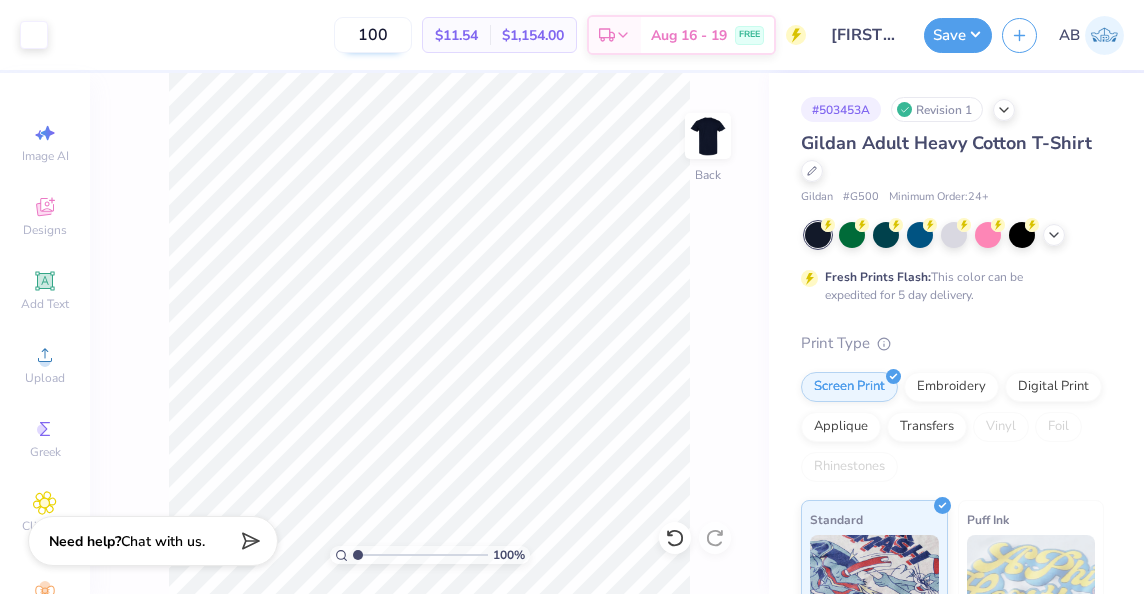 click on "100" at bounding box center (373, 35) 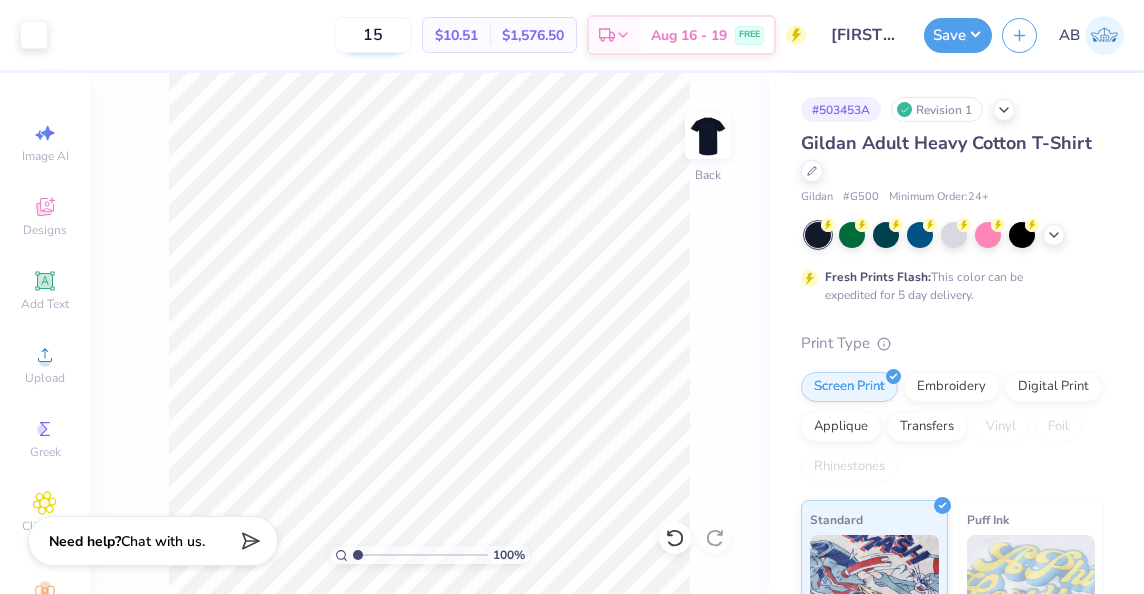 type on "1" 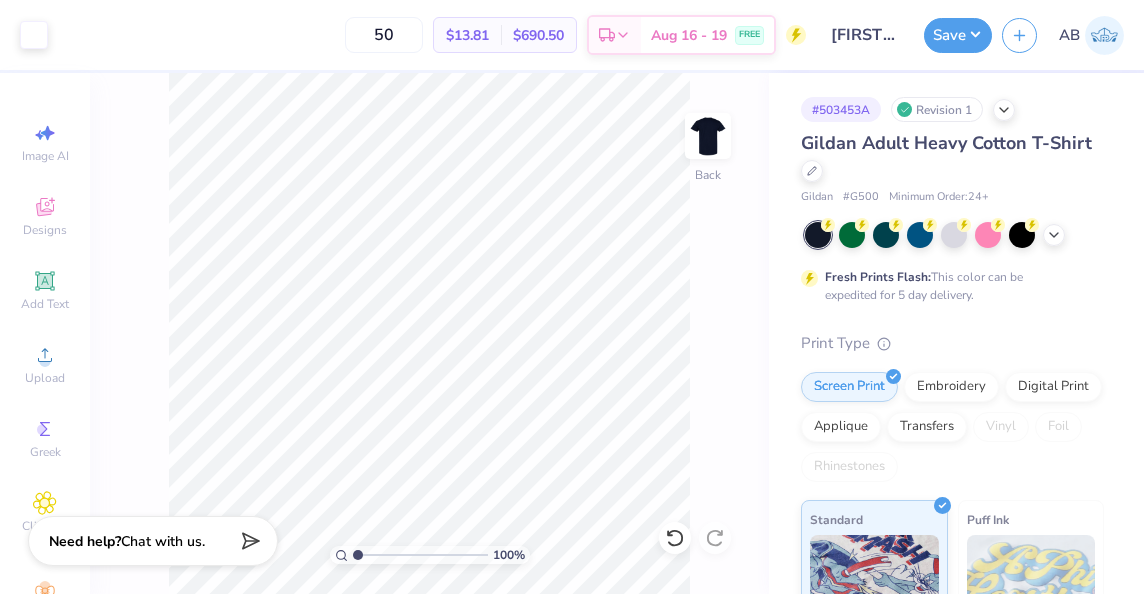 type on "50" 